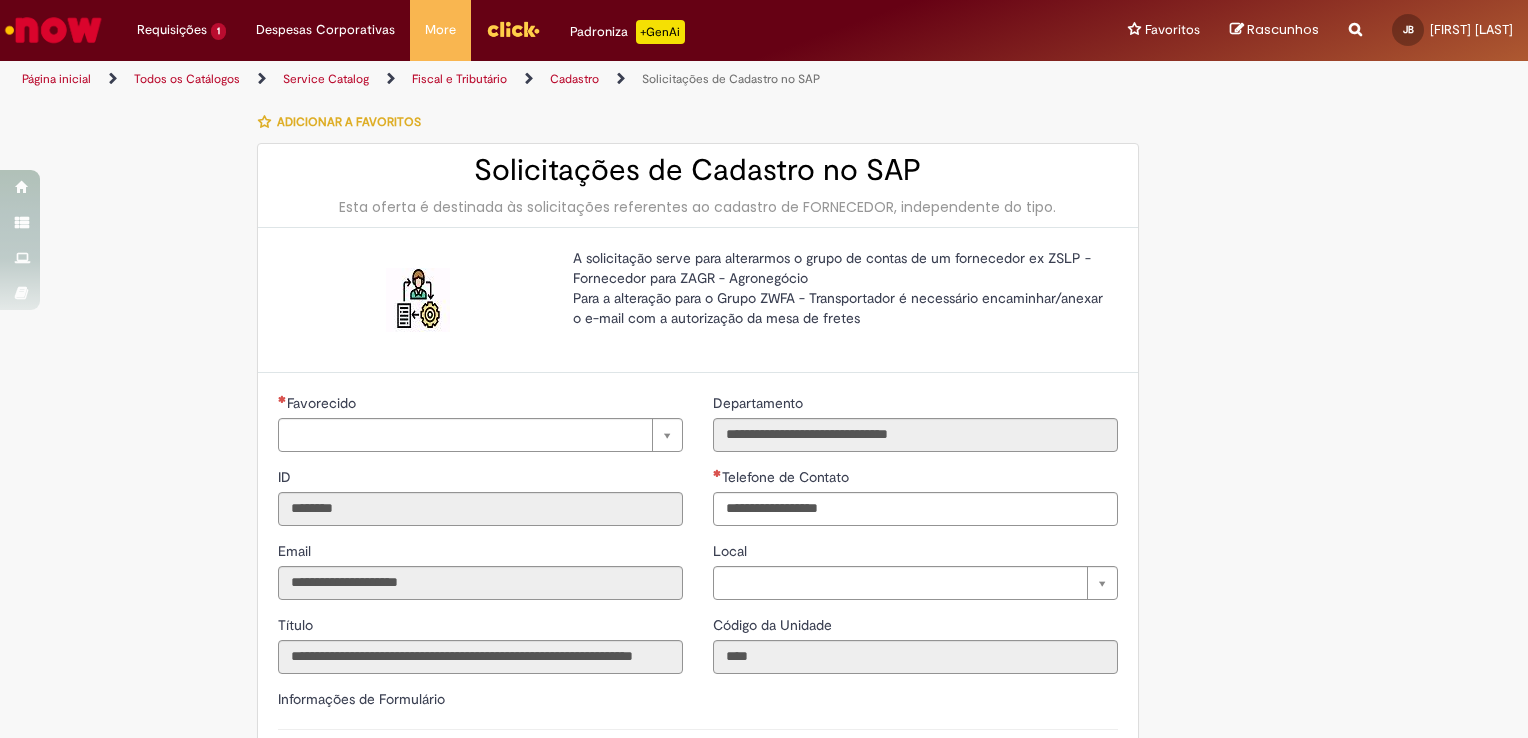 type on "**********" 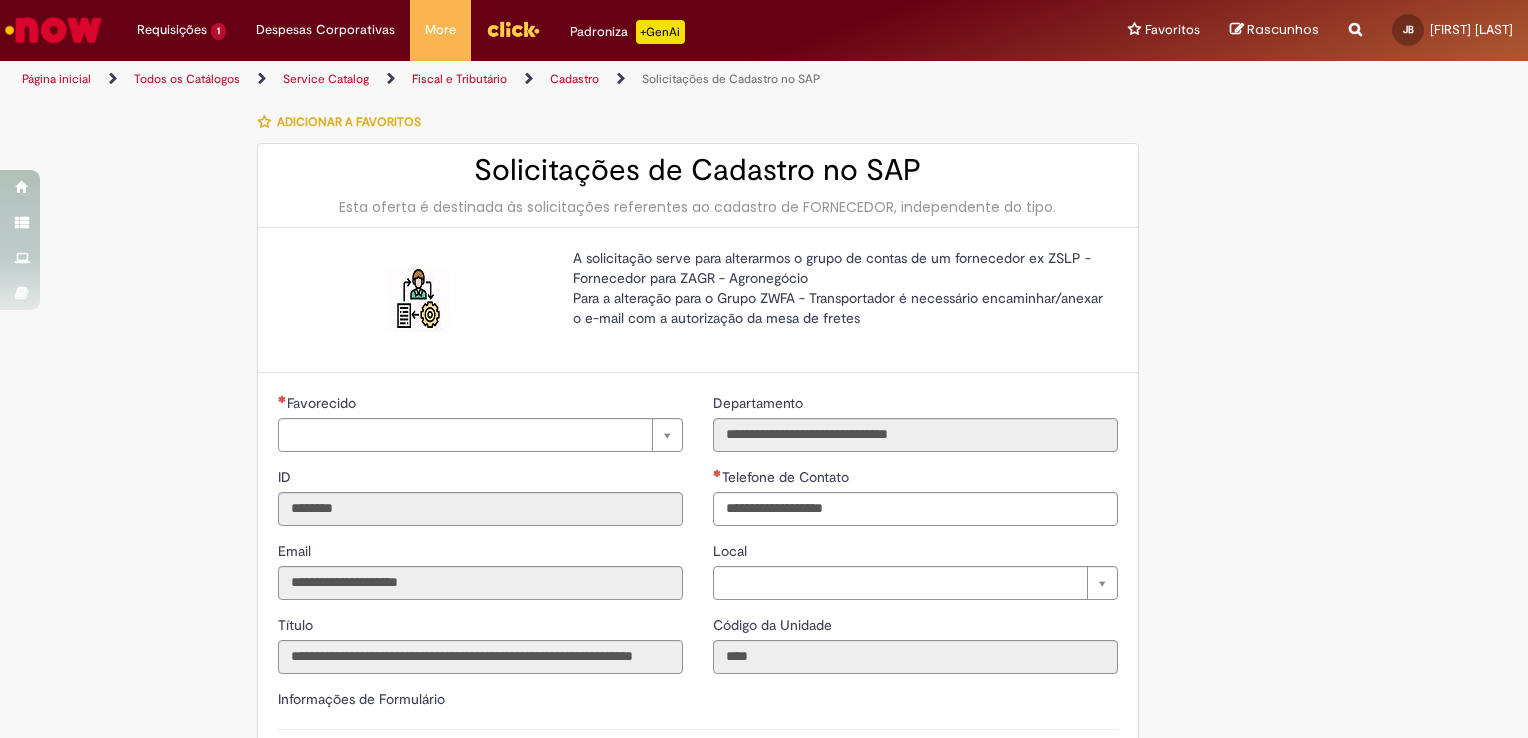 scroll, scrollTop: 0, scrollLeft: 0, axis: both 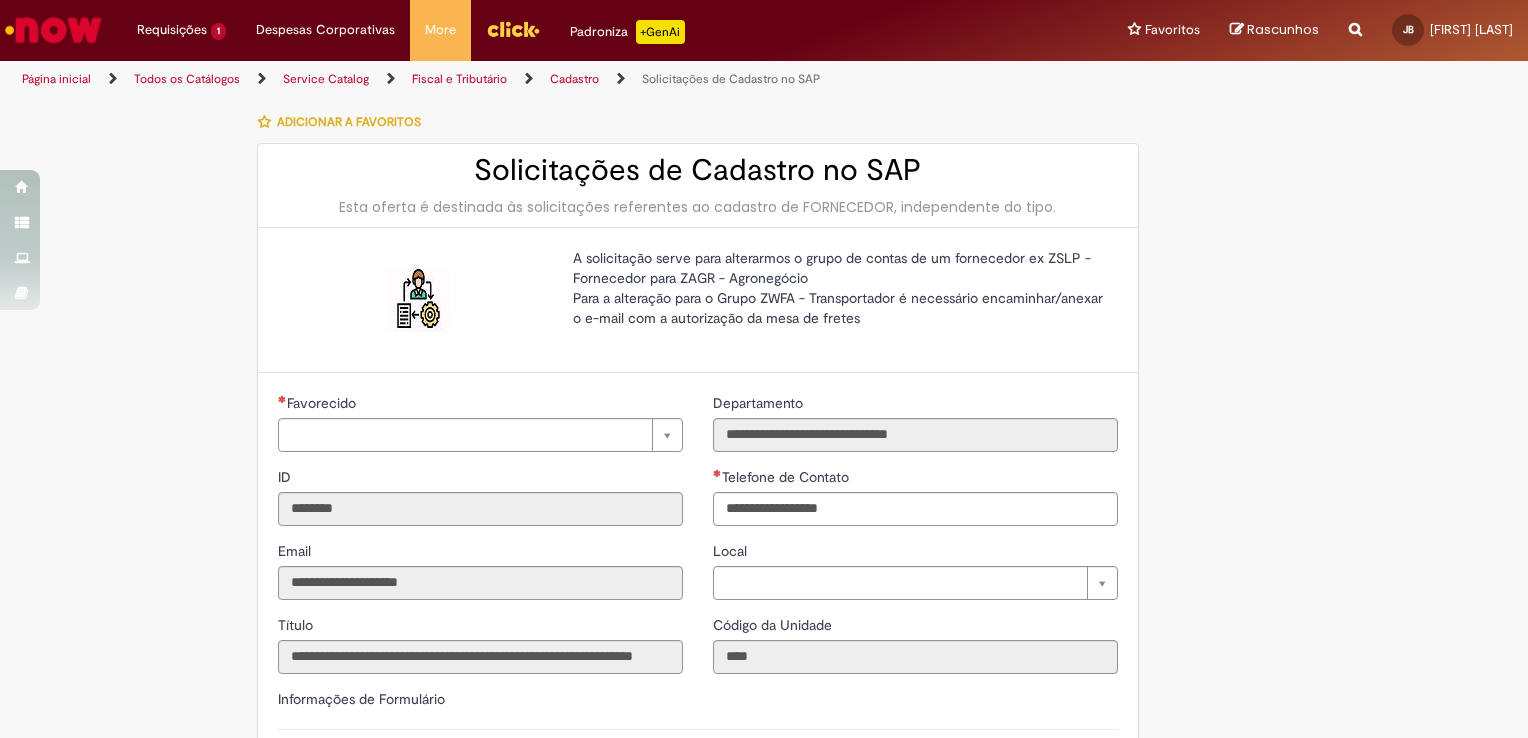 type on "**********" 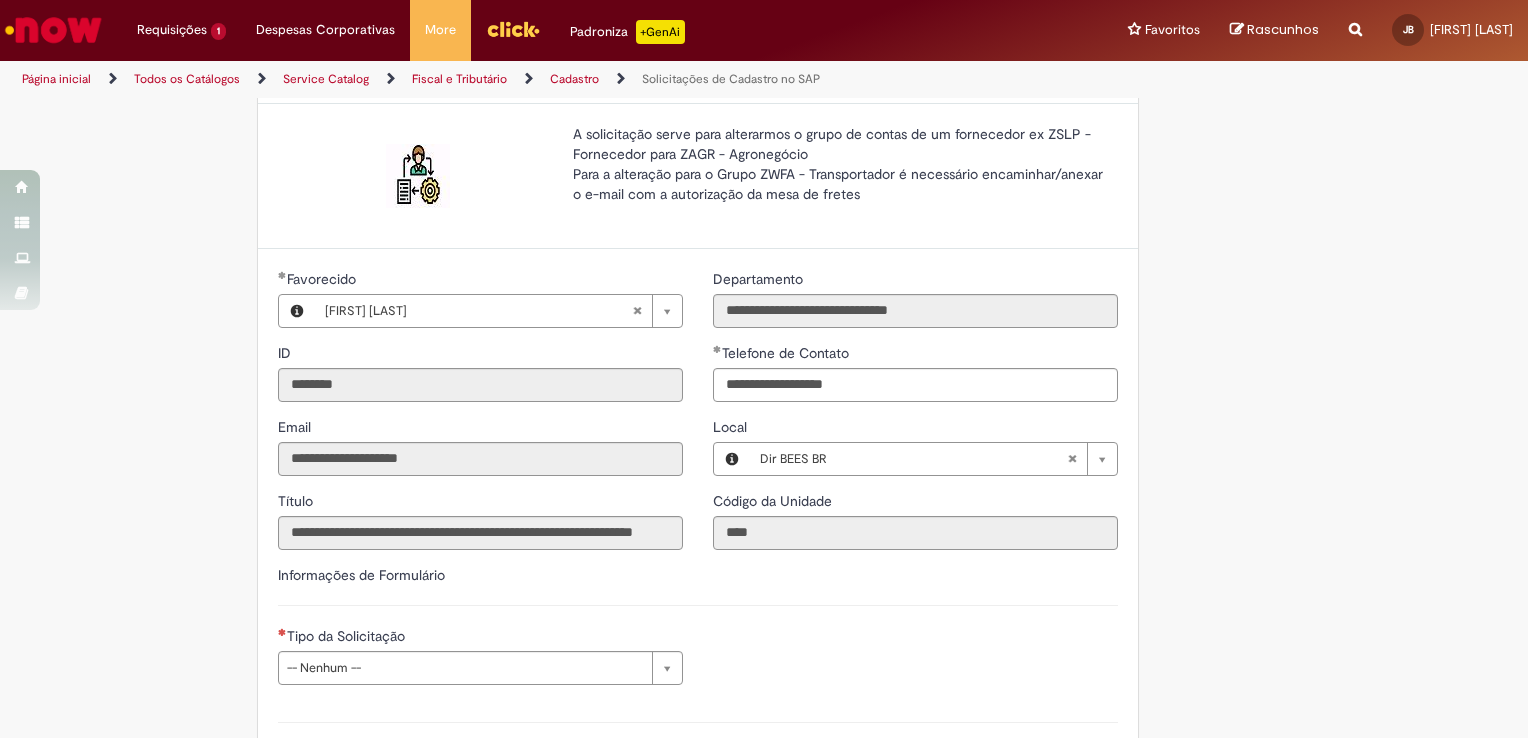 scroll, scrollTop: 324, scrollLeft: 0, axis: vertical 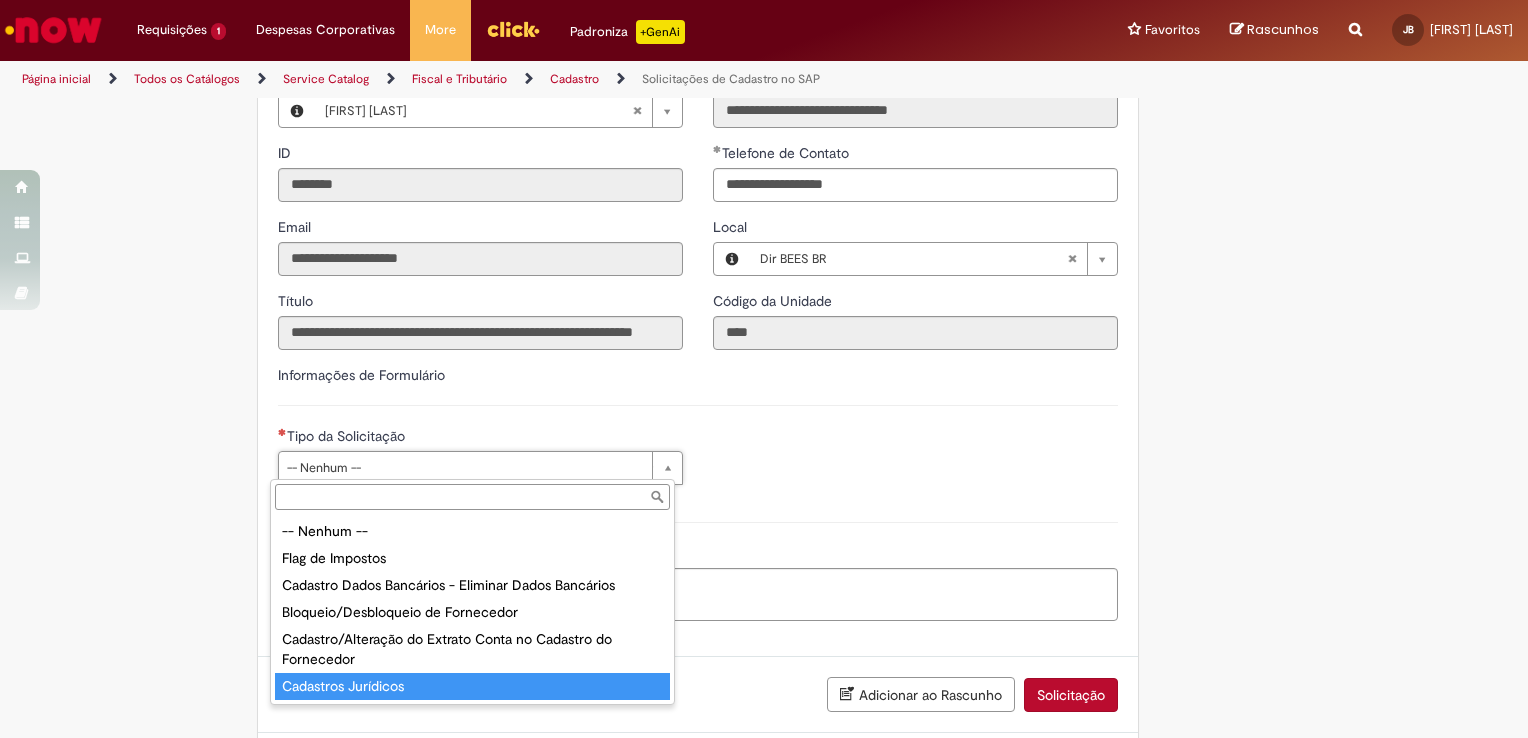 type on "**********" 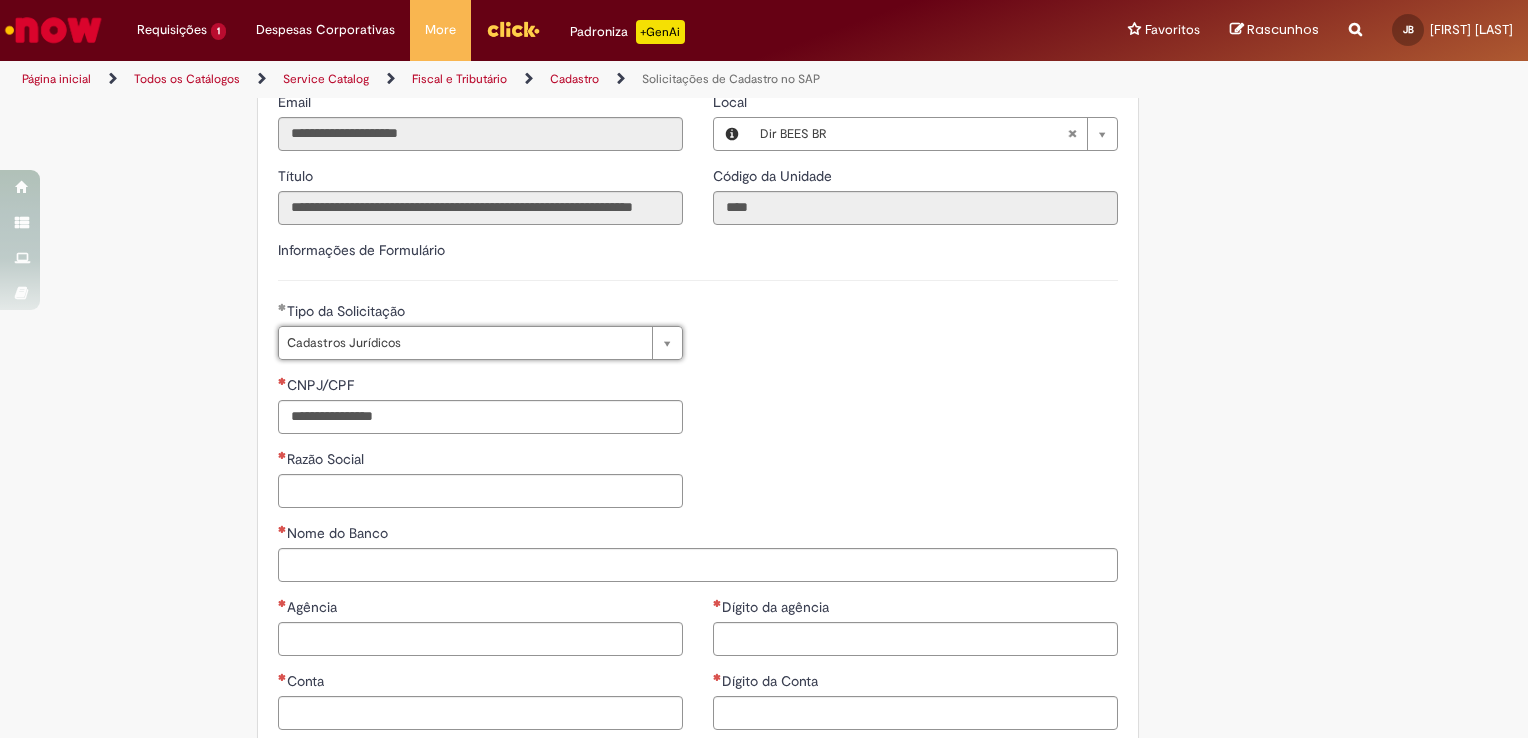 scroll, scrollTop: 524, scrollLeft: 0, axis: vertical 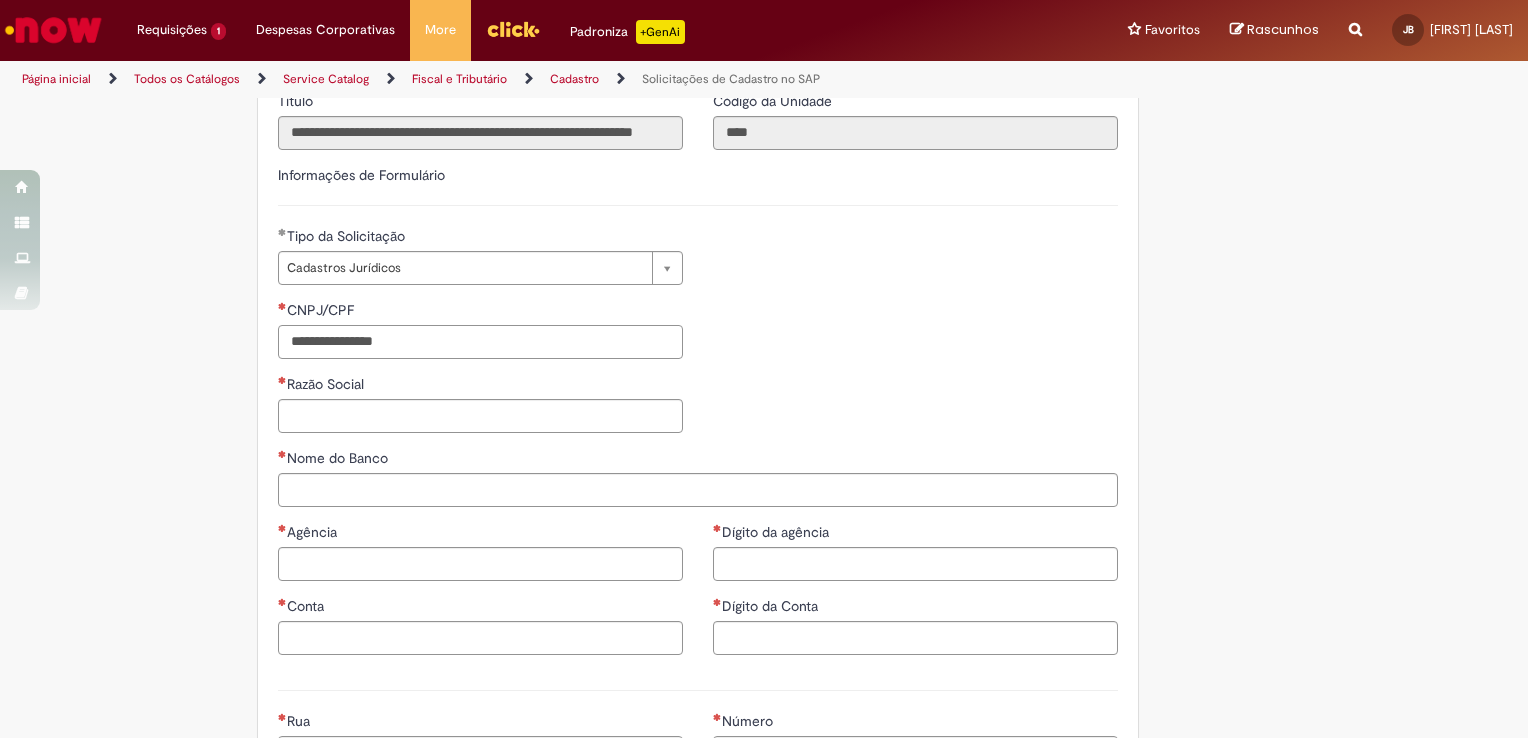click on "CNPJ/CPF" at bounding box center (480, 342) 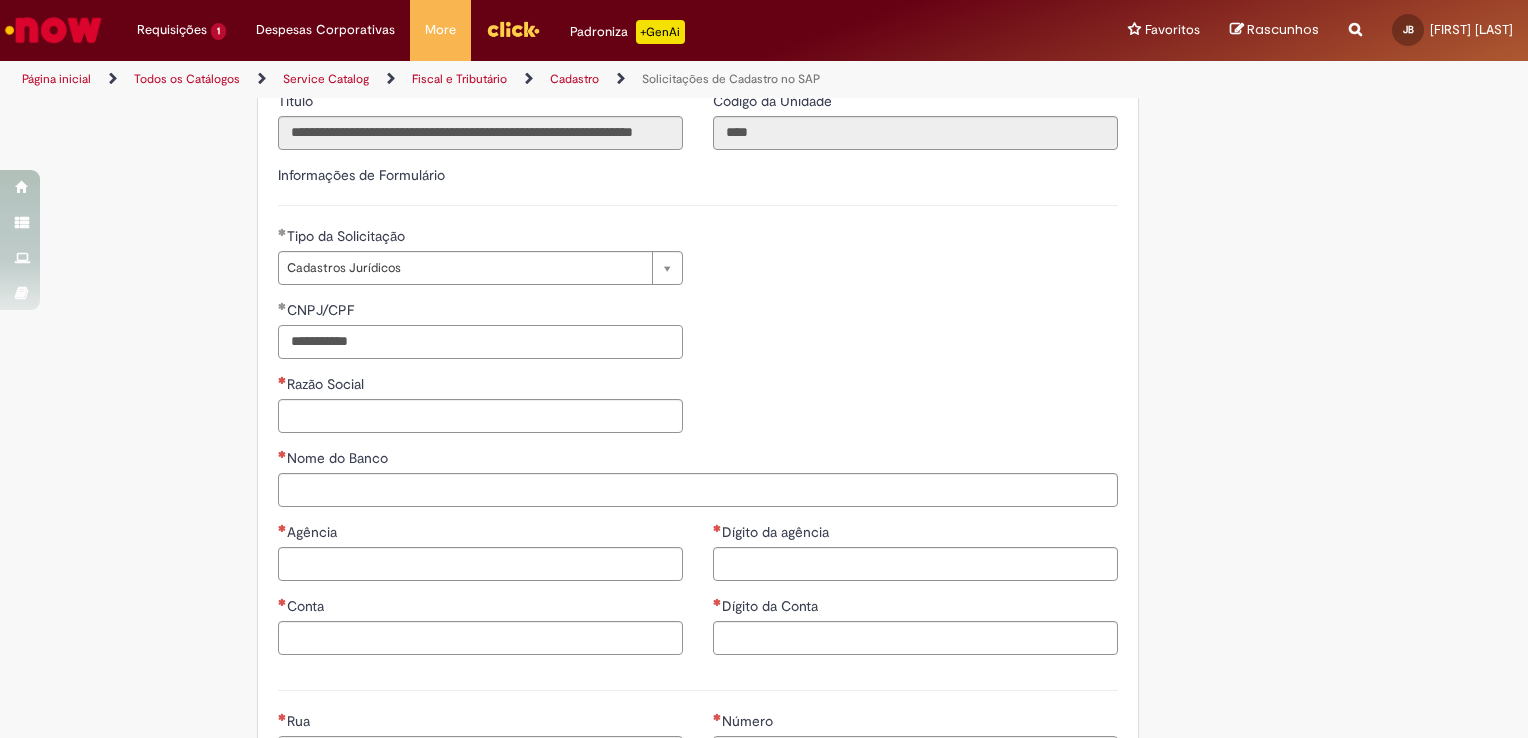 type on "**********" 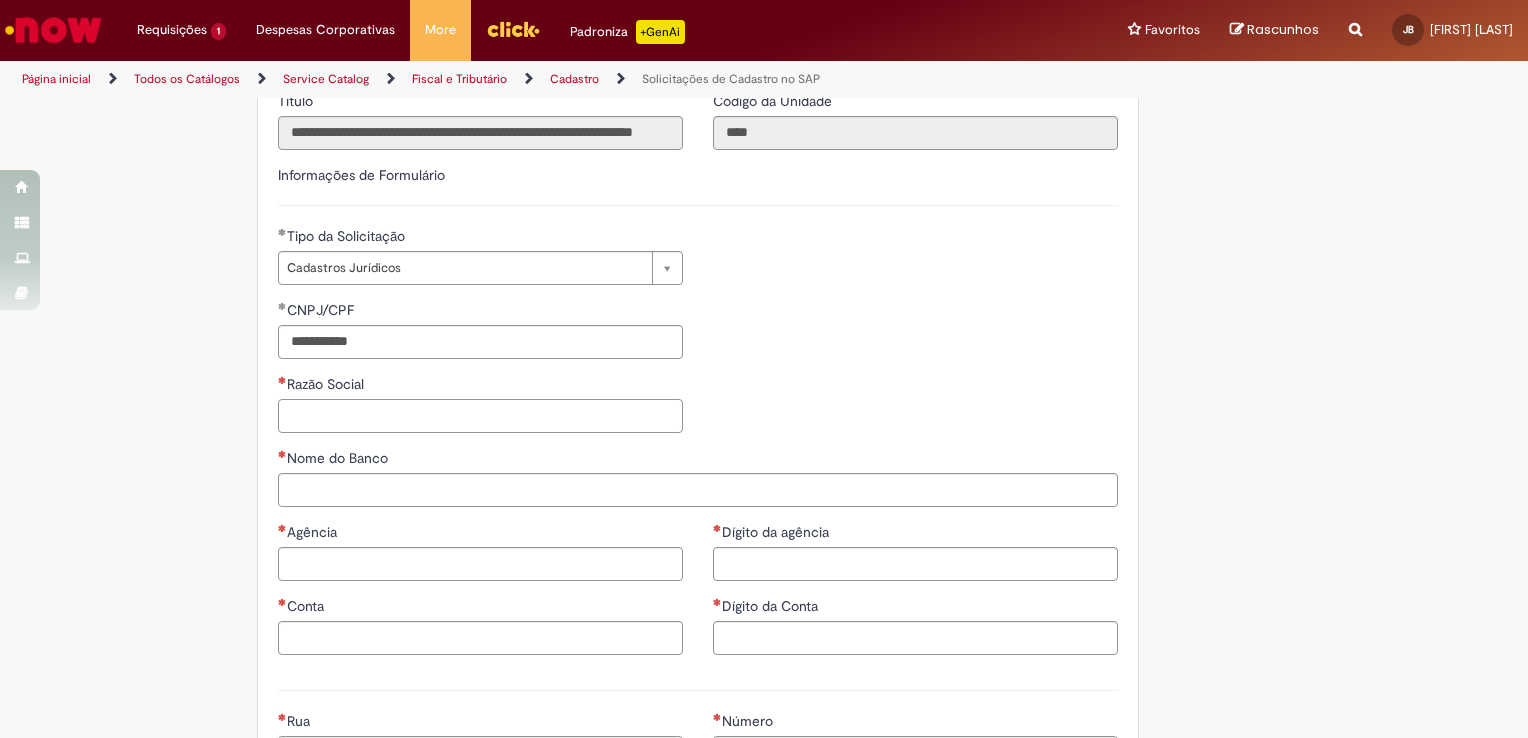 click on "Razão Social" at bounding box center (480, 416) 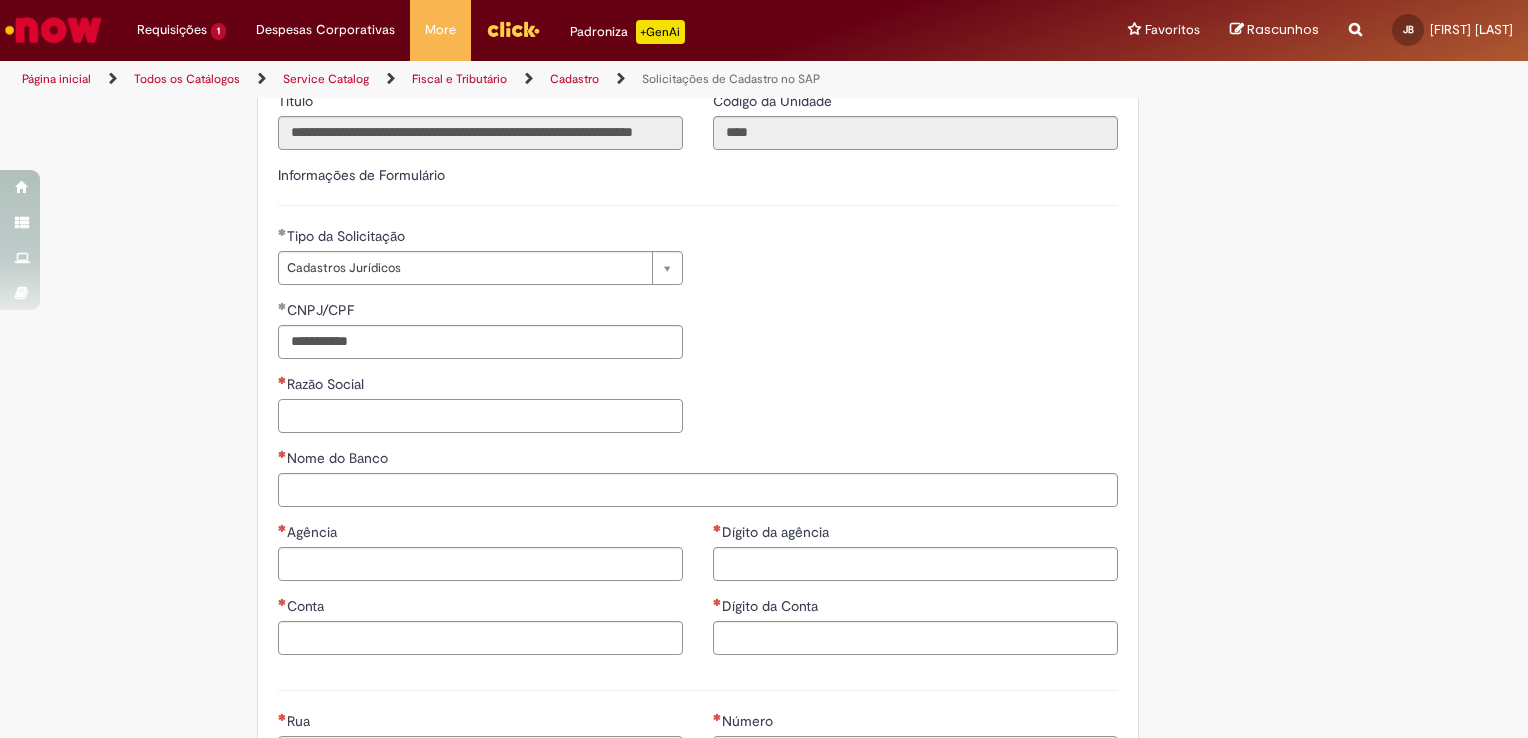 click on "Razão Social" at bounding box center (480, 416) 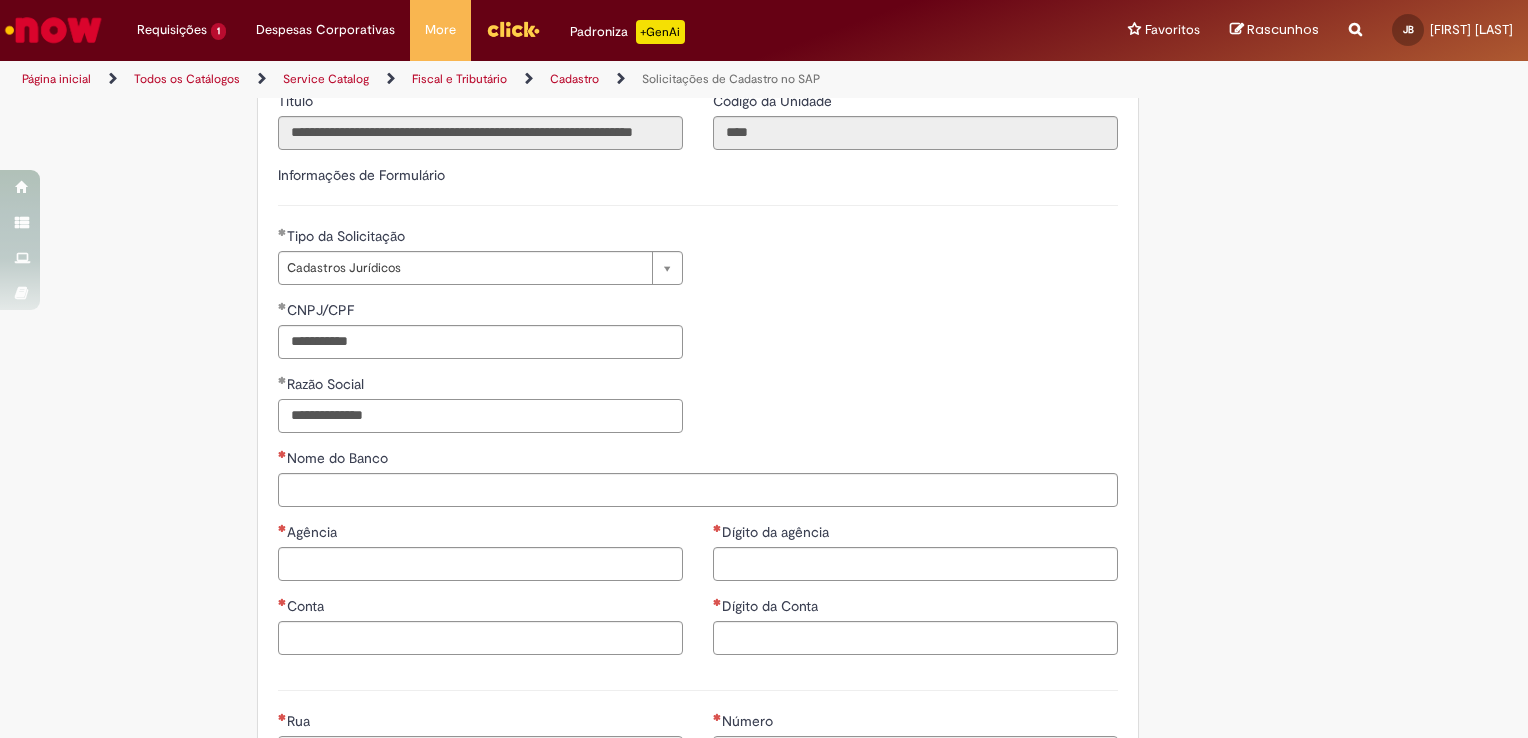 type on "**********" 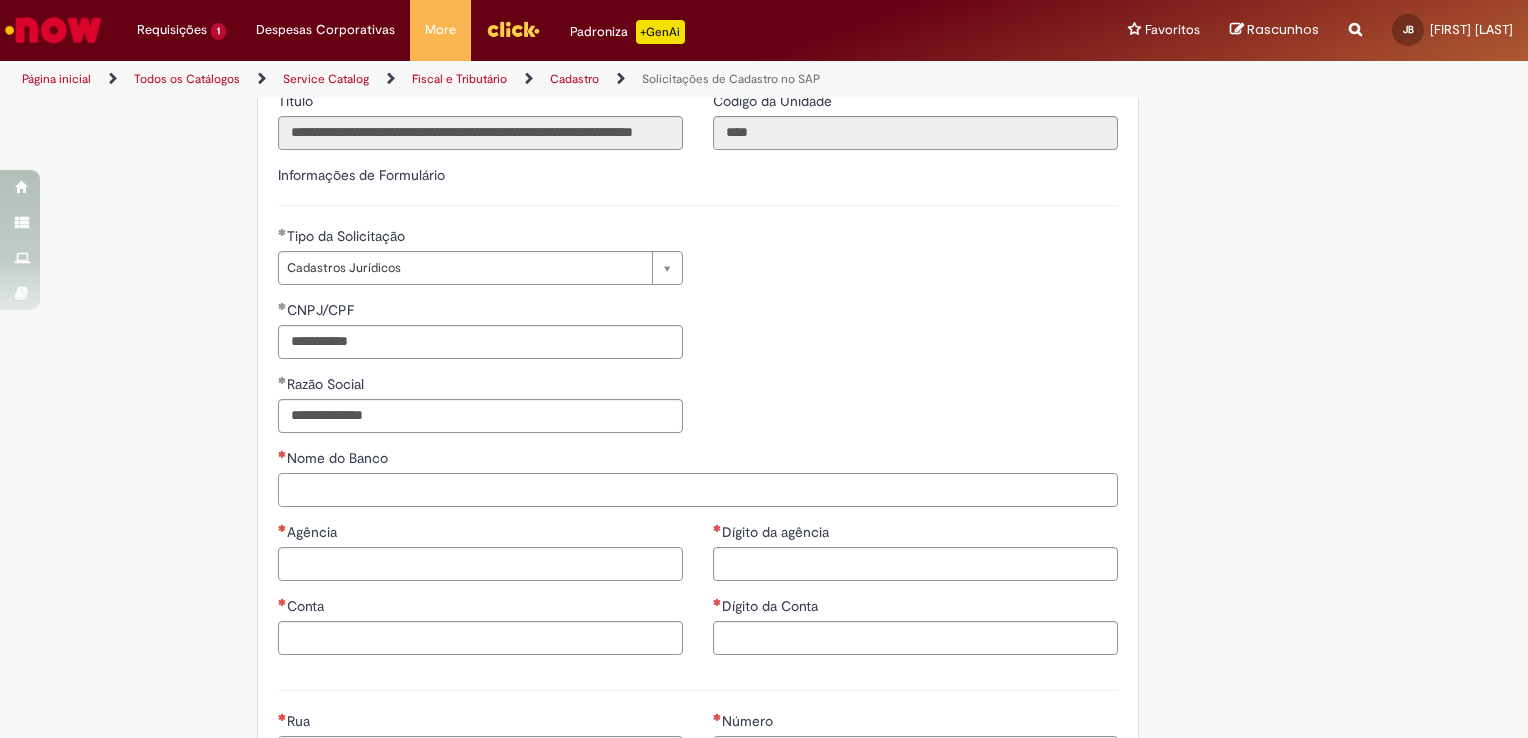 click on "Nome do Banco" at bounding box center [698, 490] 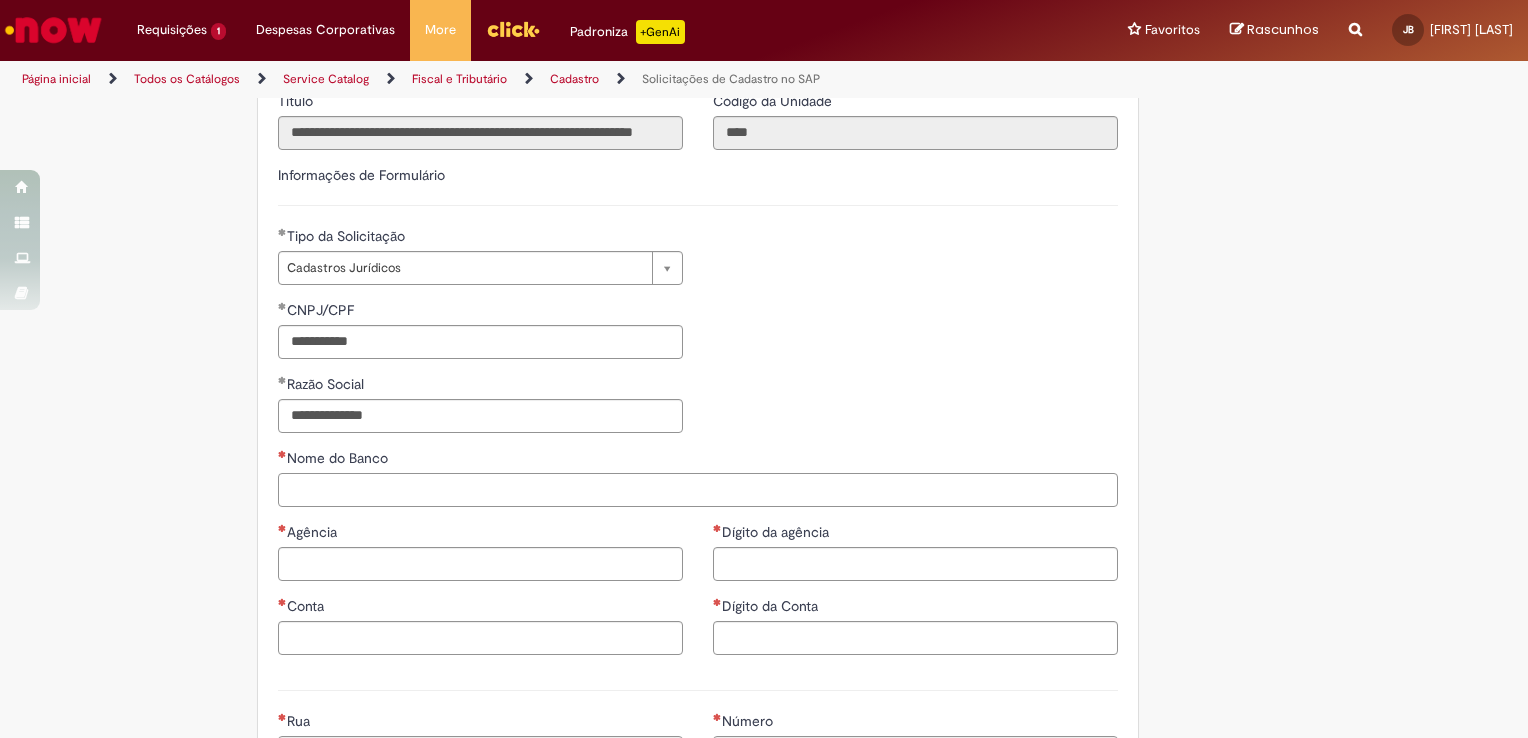 type on "*********" 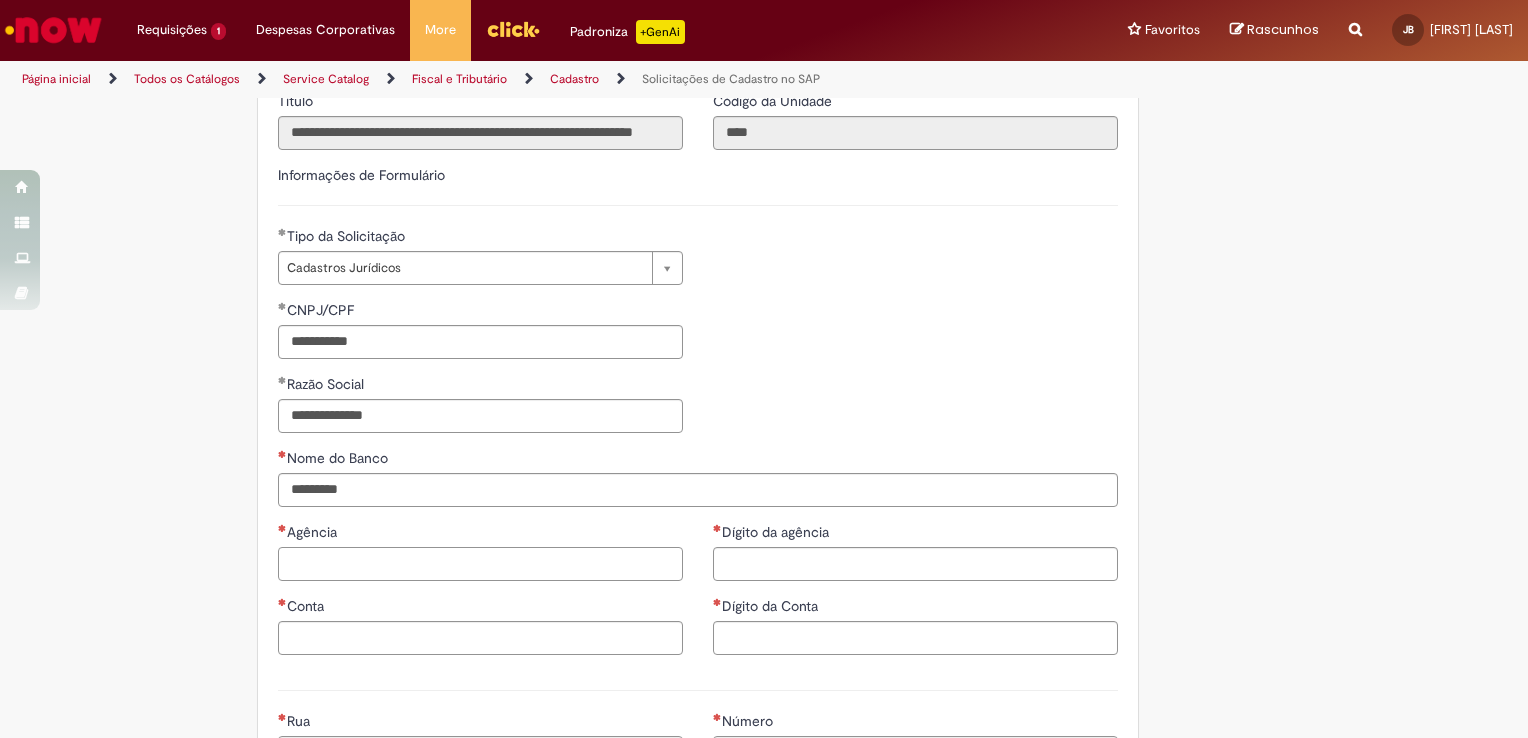 type on "****" 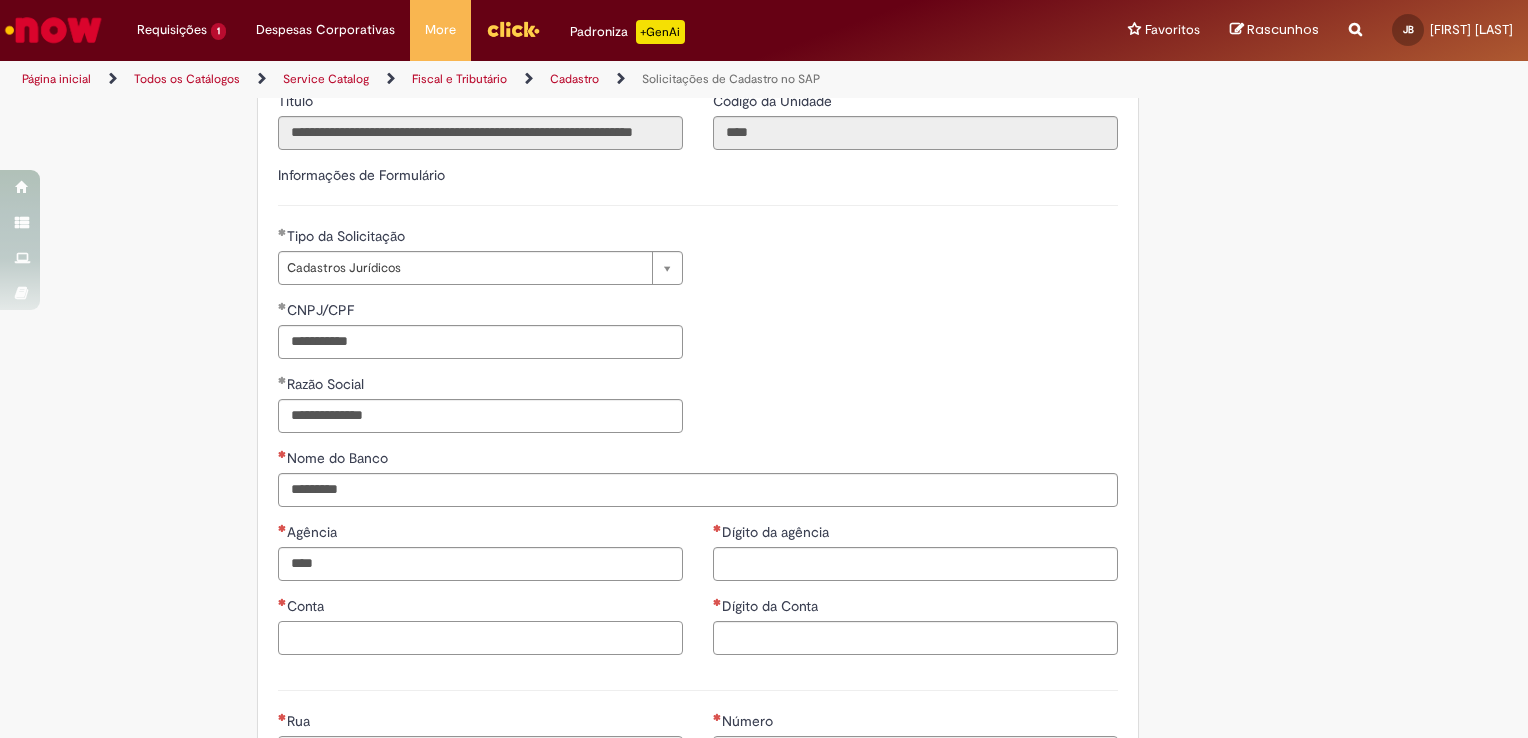 type on "********" 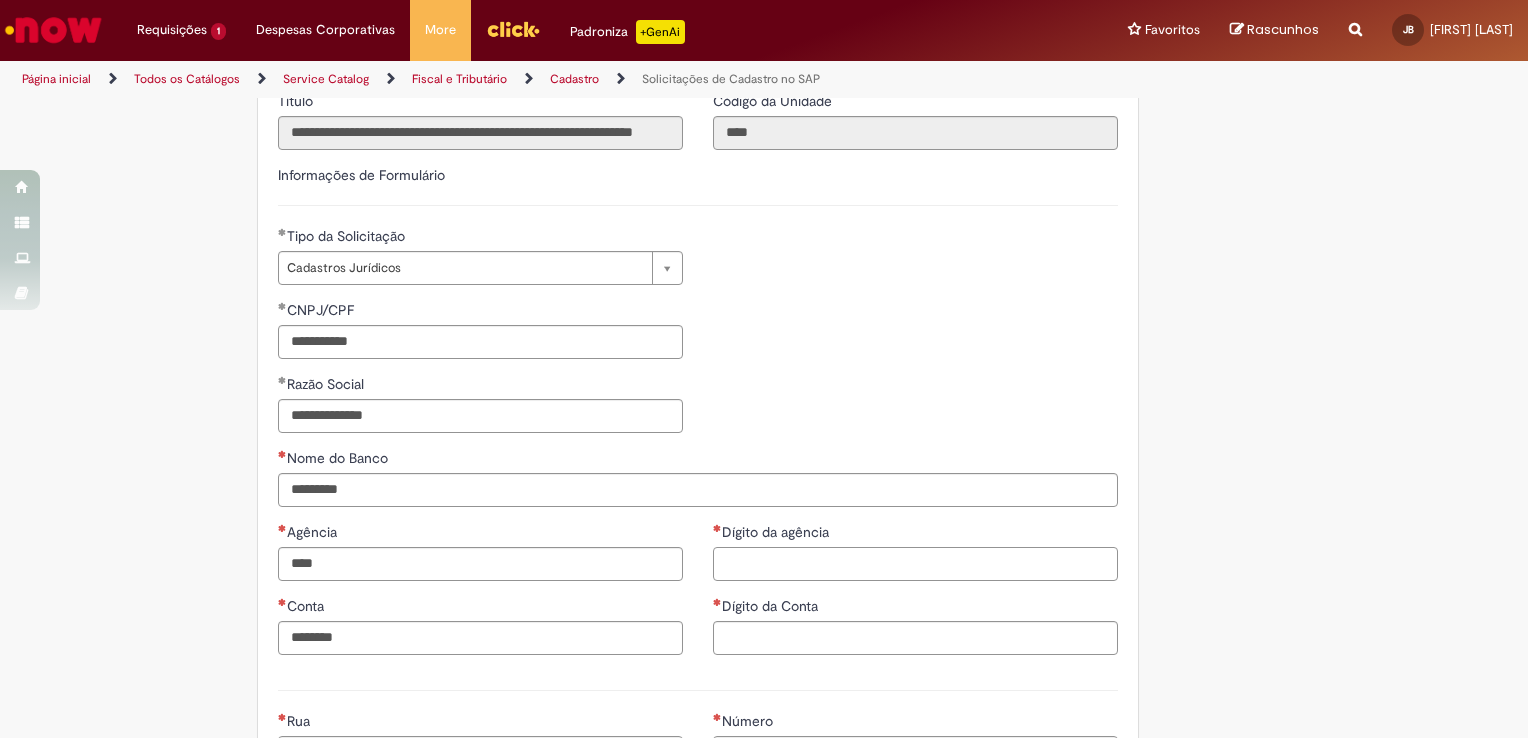 type on "*" 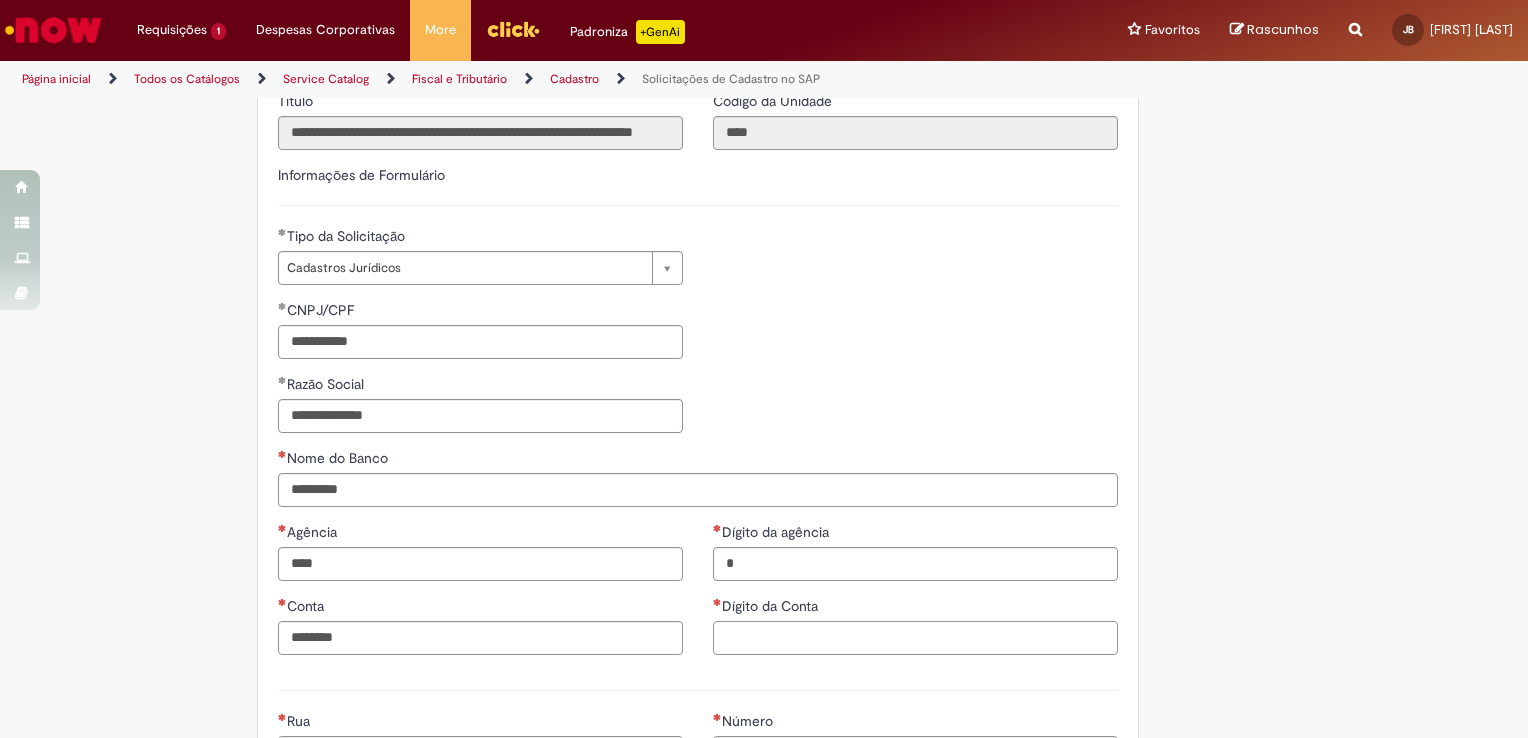 type on "*" 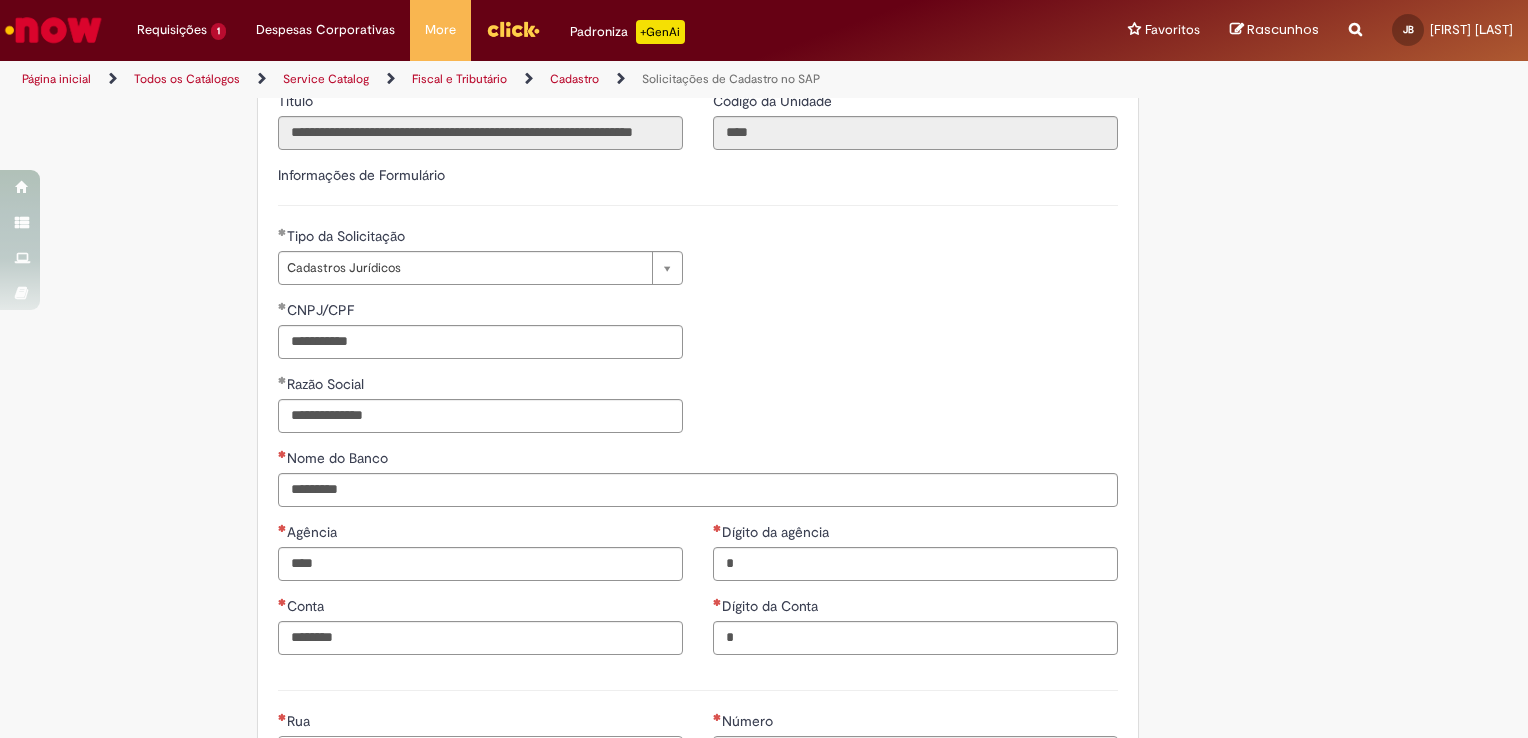 type on "**********" 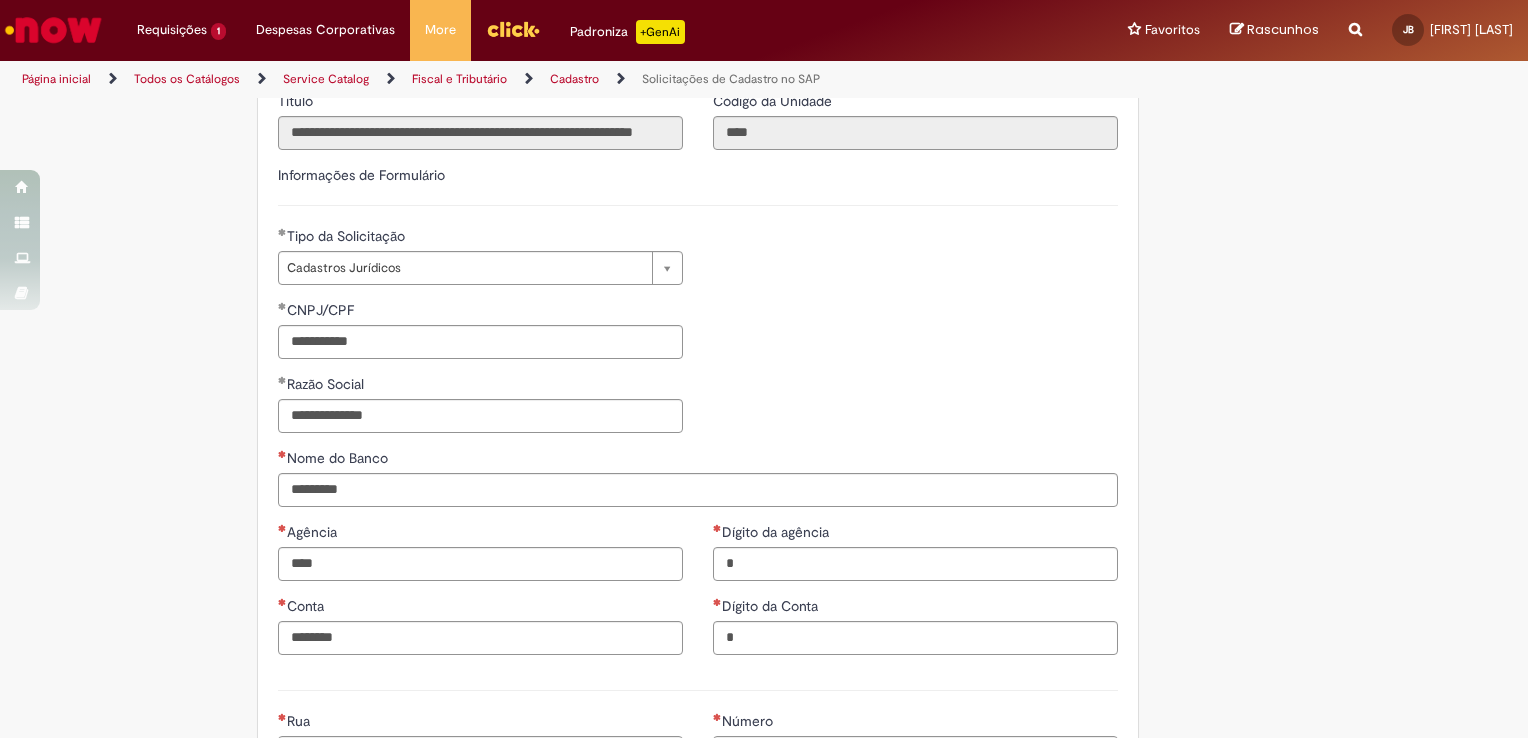 type on "********" 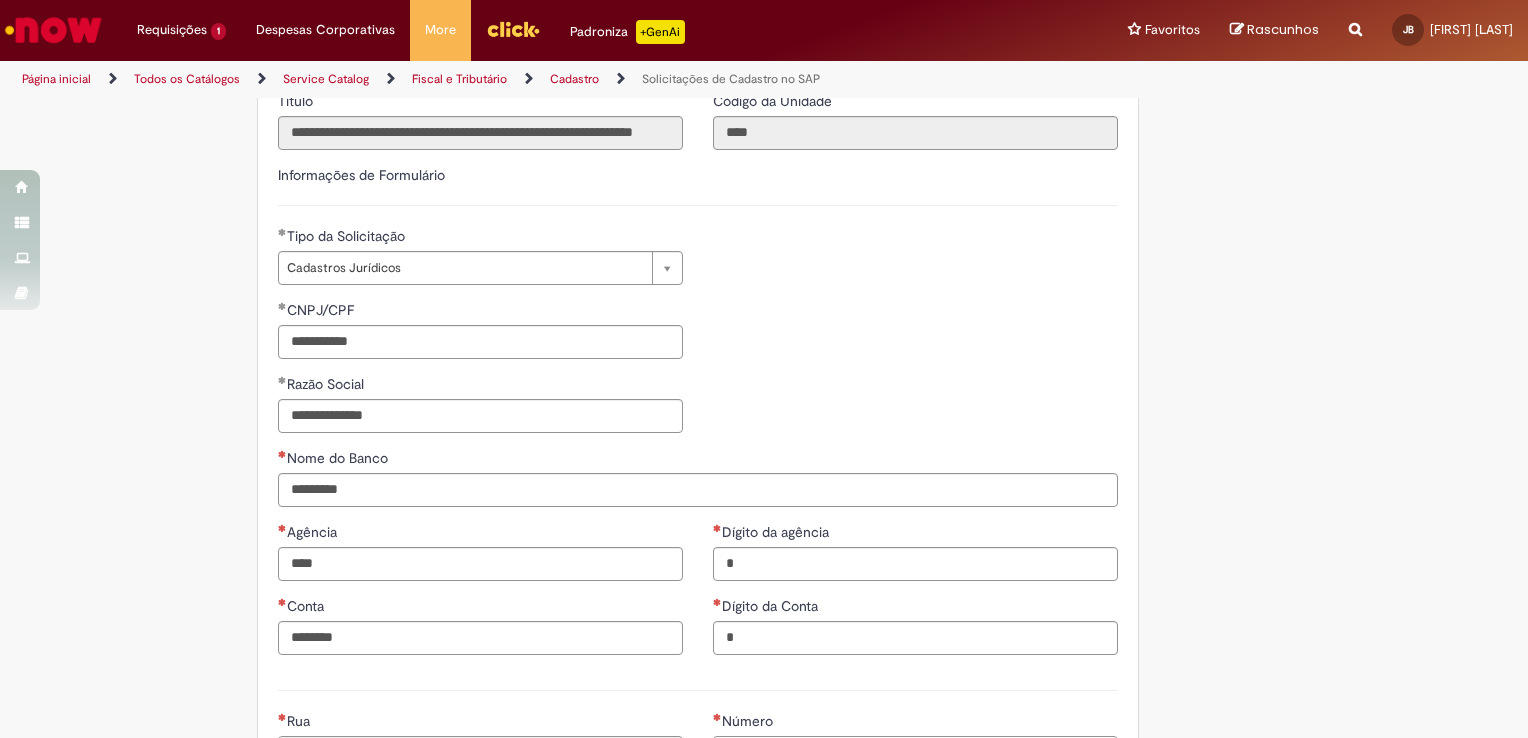 type on "***" 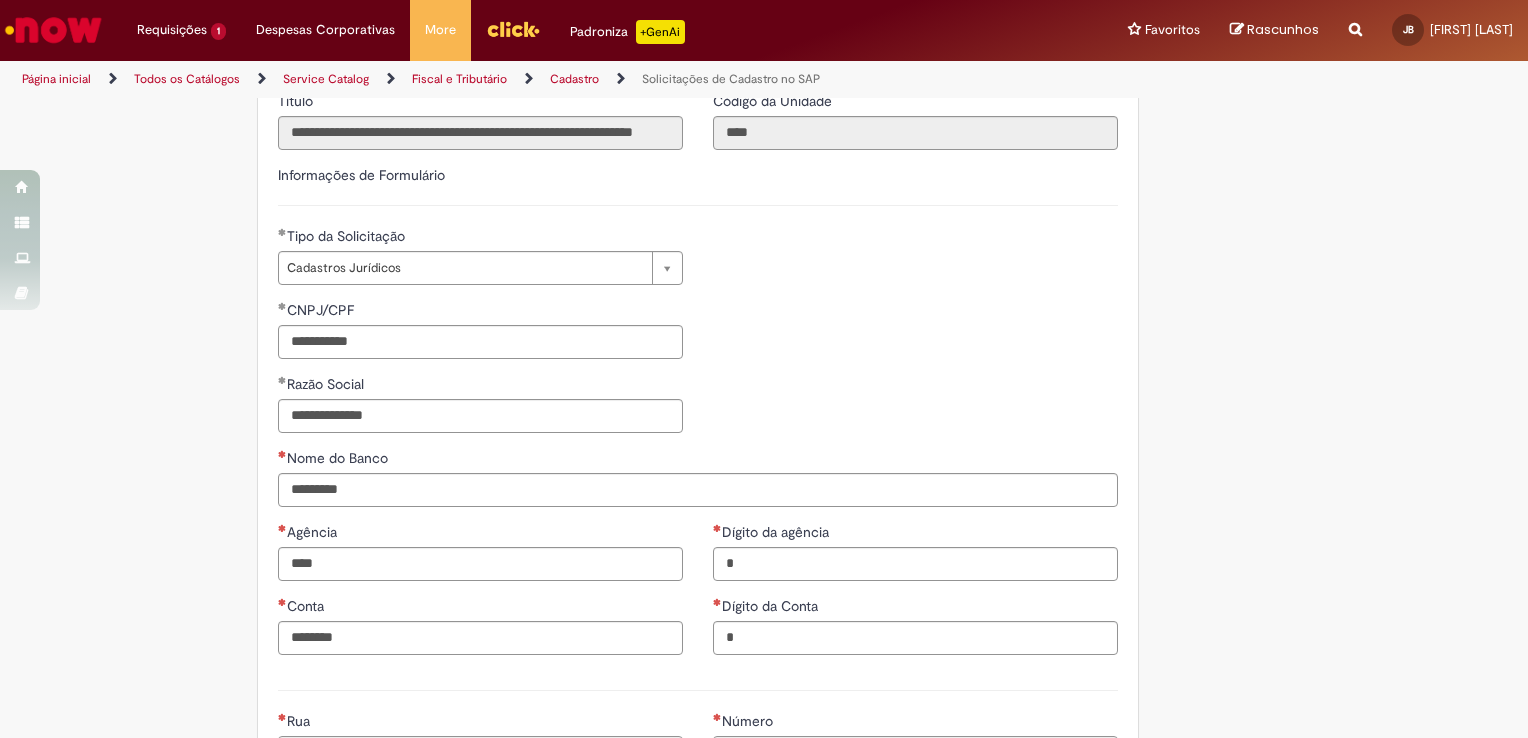 type on "********" 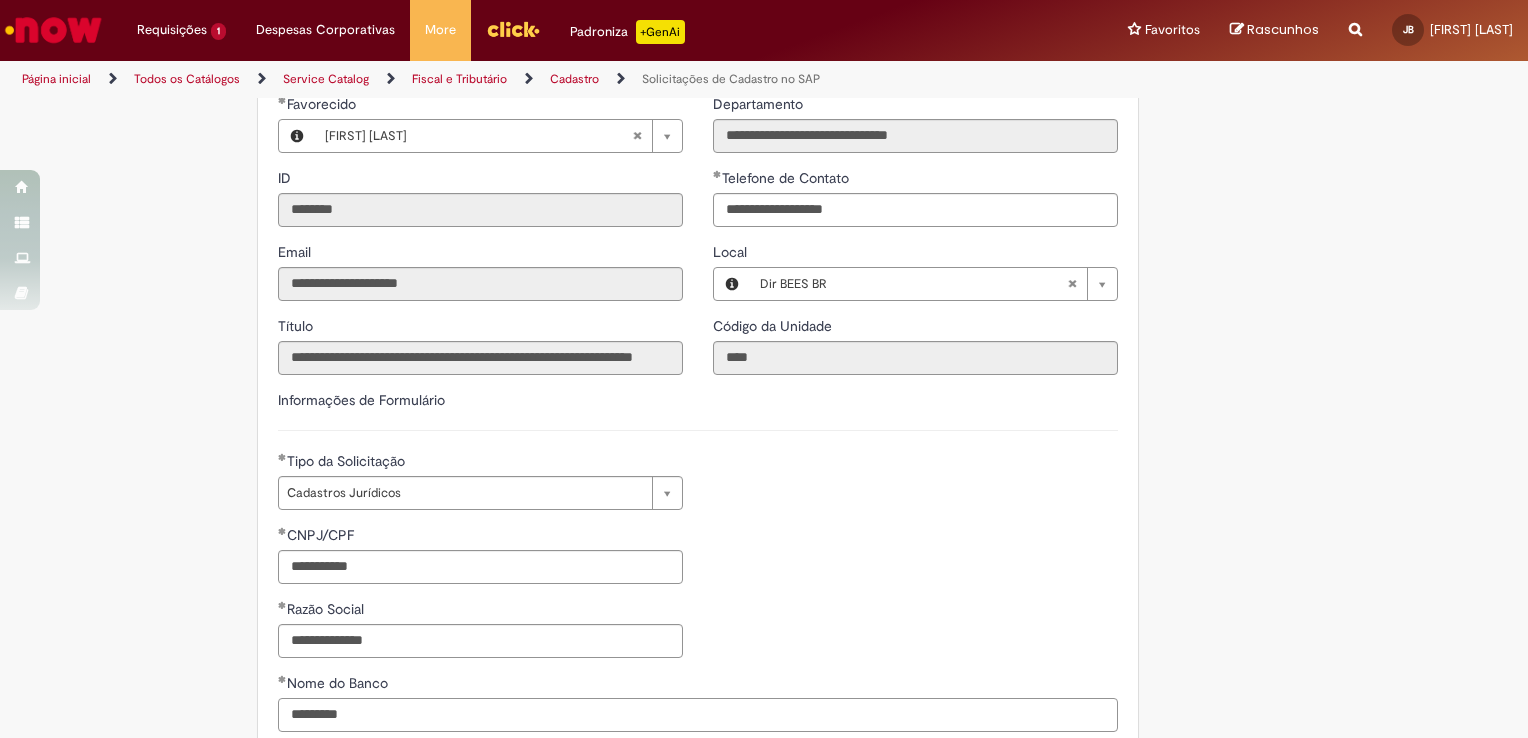 scroll, scrollTop: 300, scrollLeft: 0, axis: vertical 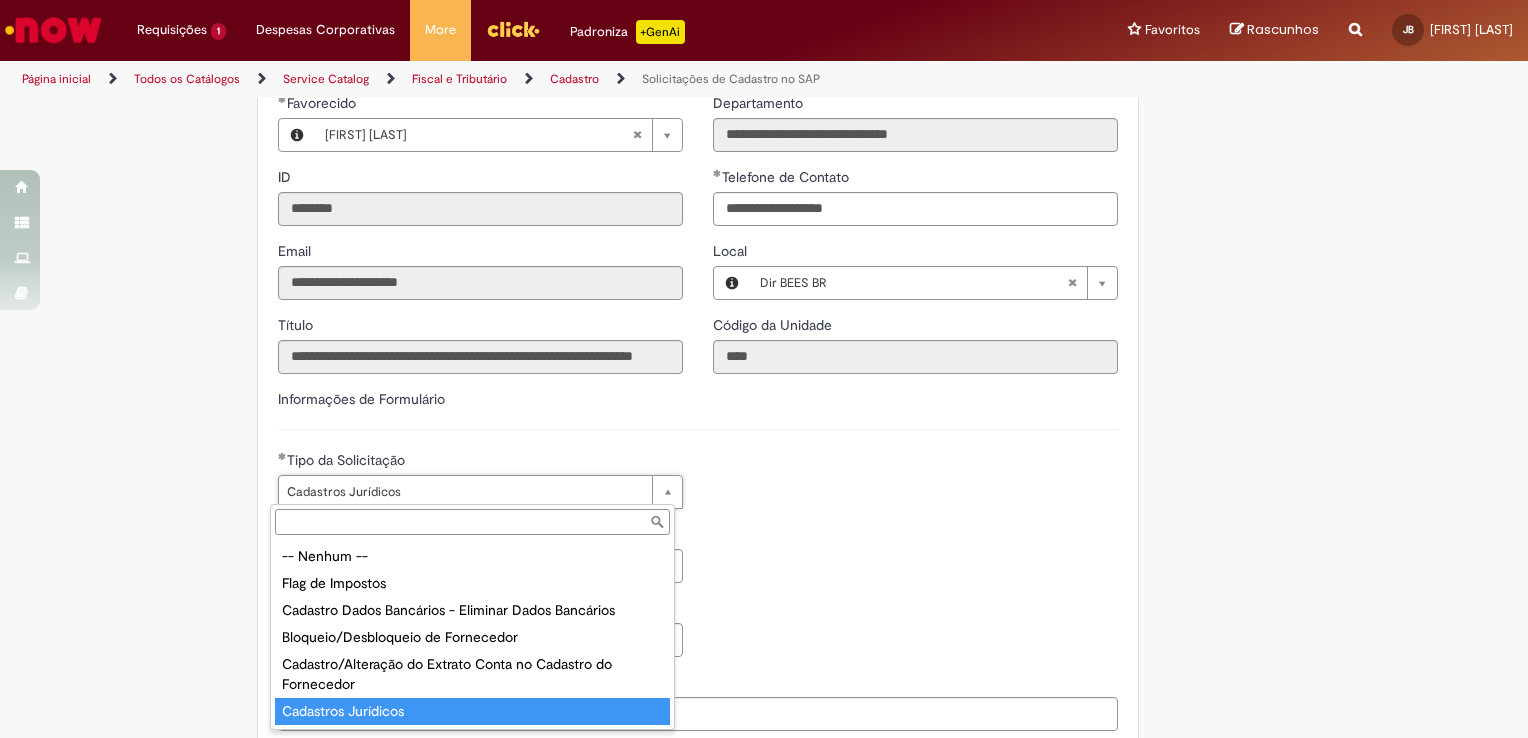 type on "**********" 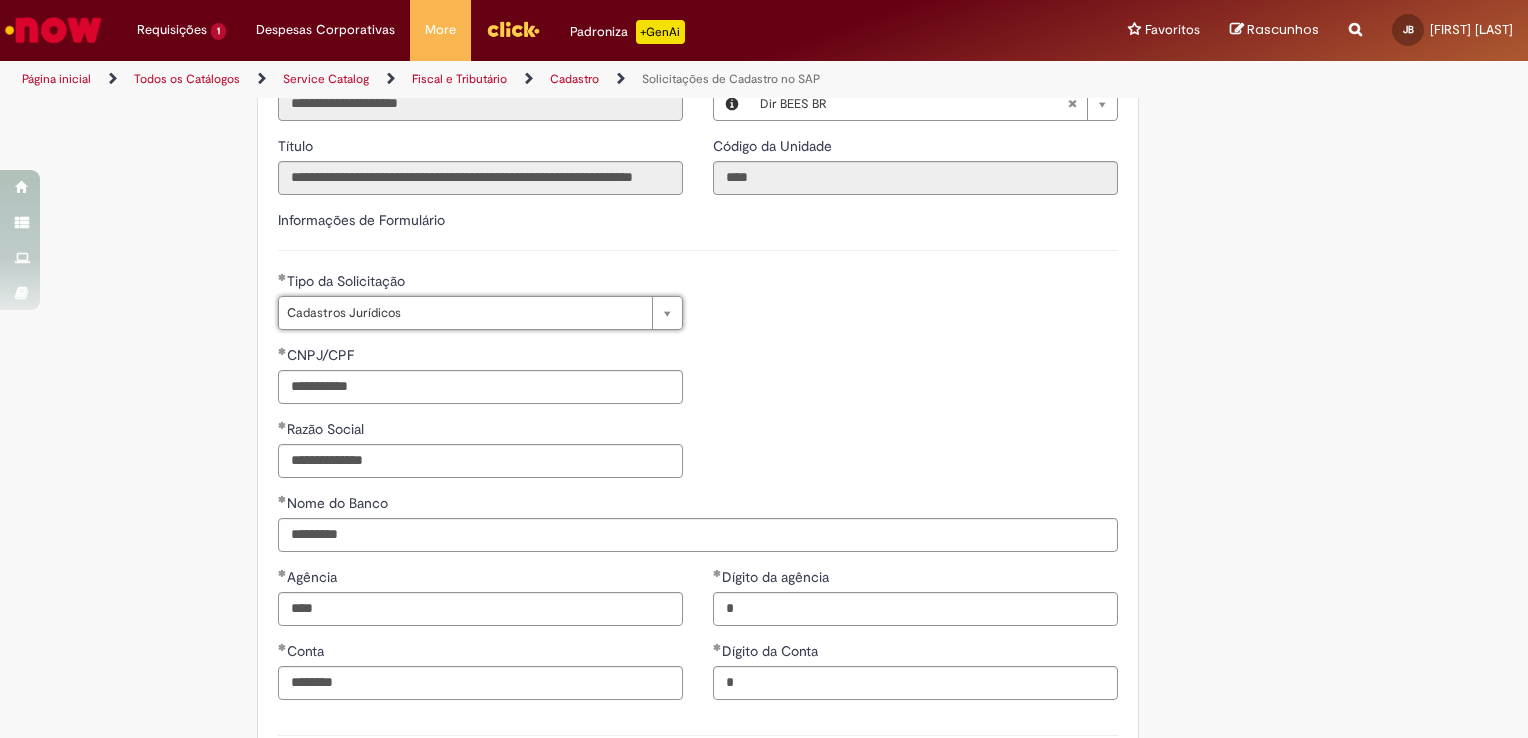 scroll, scrollTop: 480, scrollLeft: 0, axis: vertical 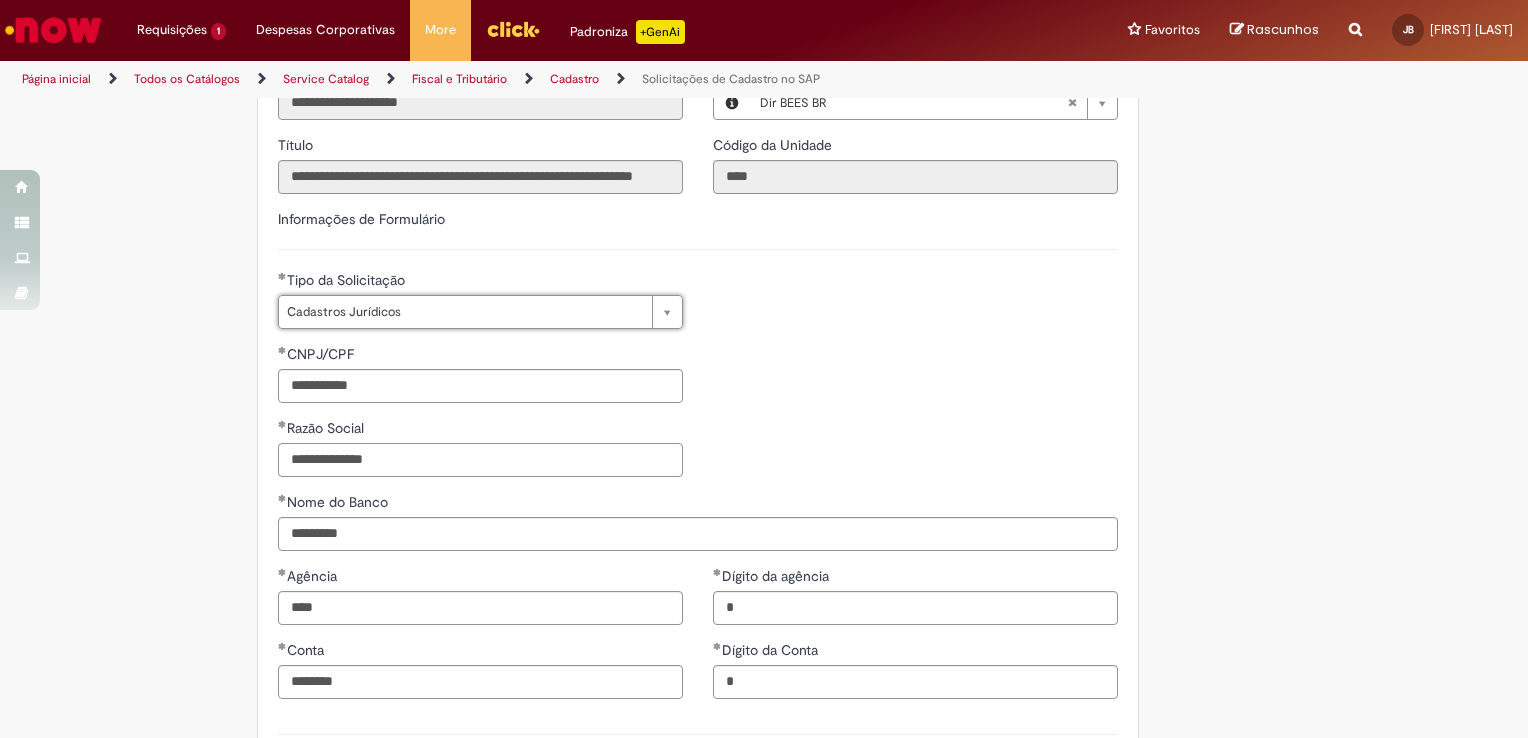 click on "**********" at bounding box center [480, 460] 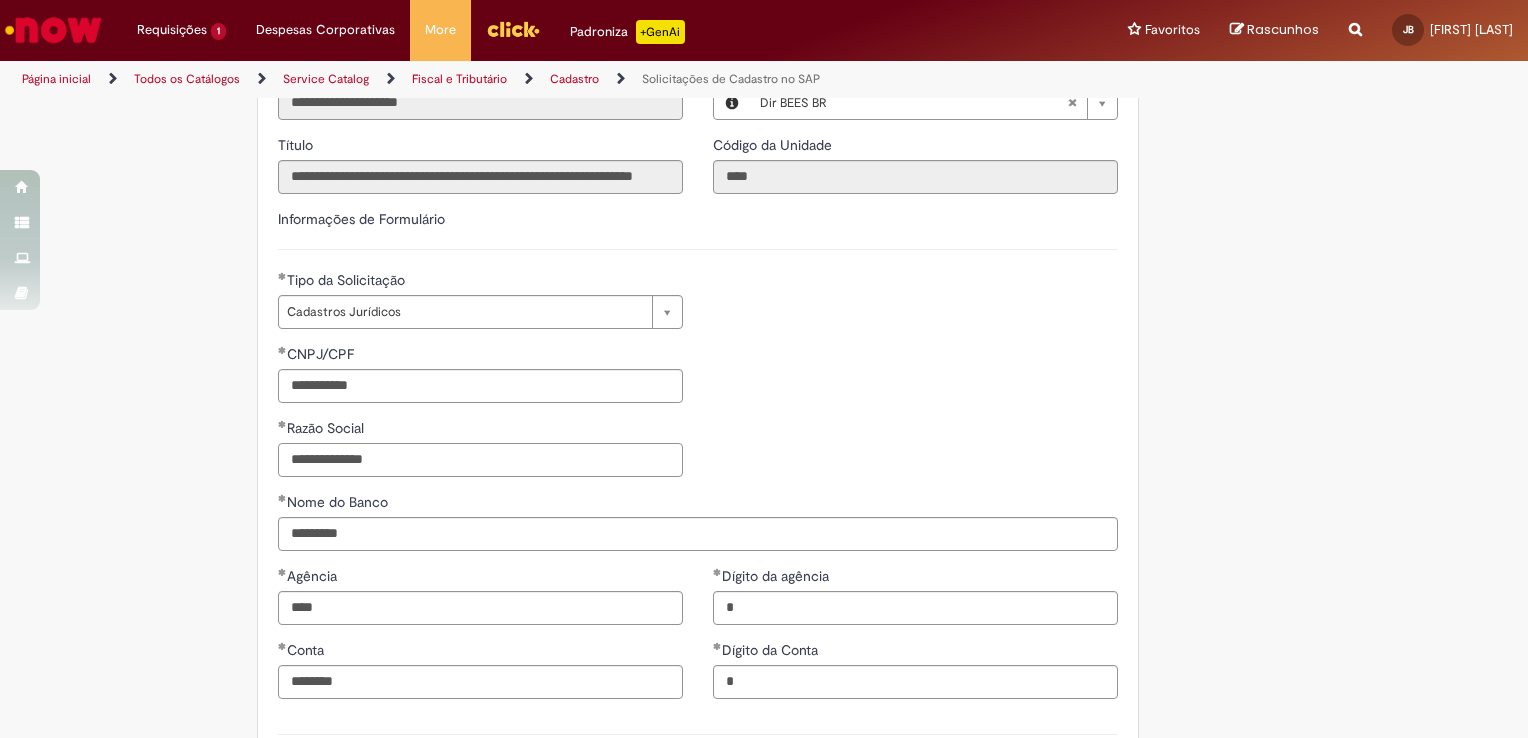 click on "**********" at bounding box center (480, 460) 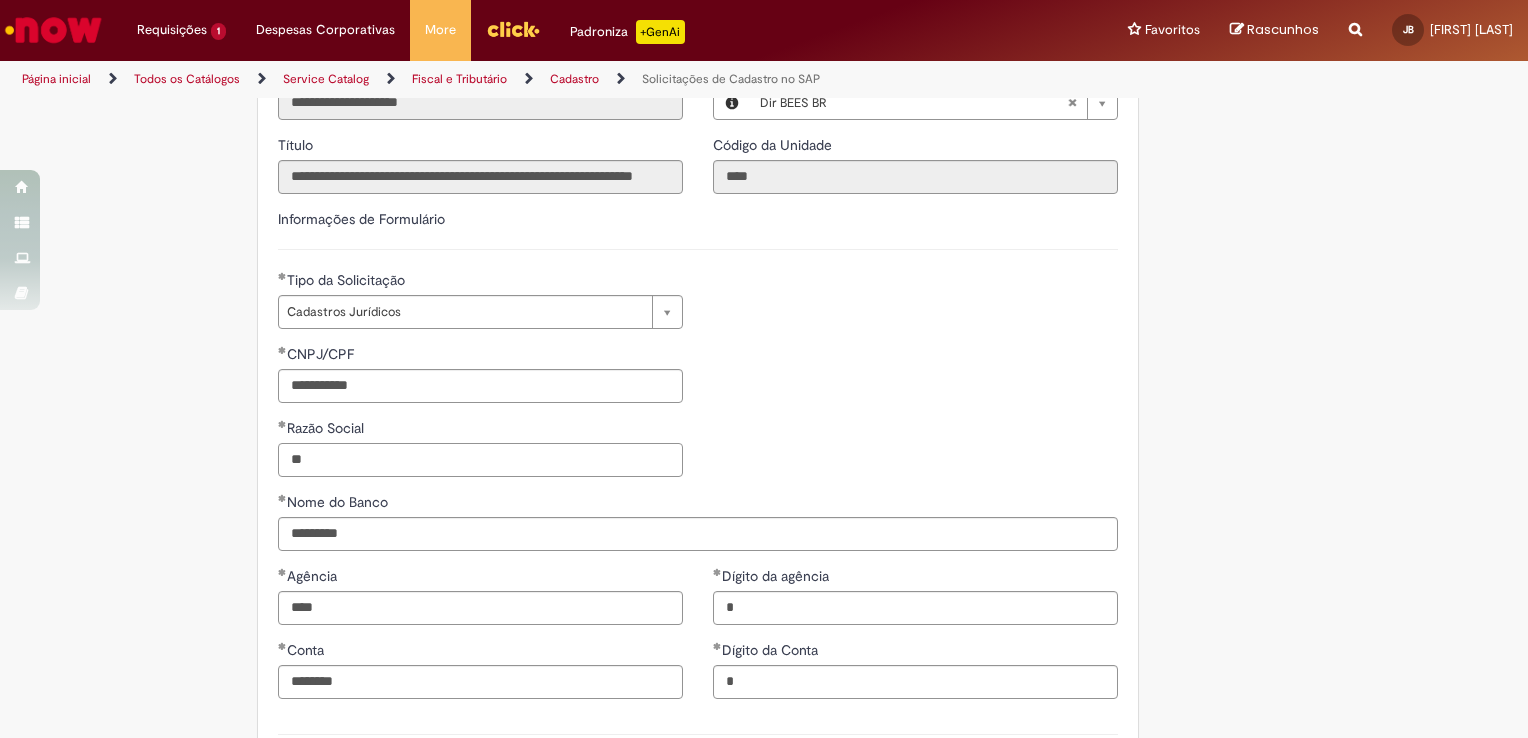 type on "*" 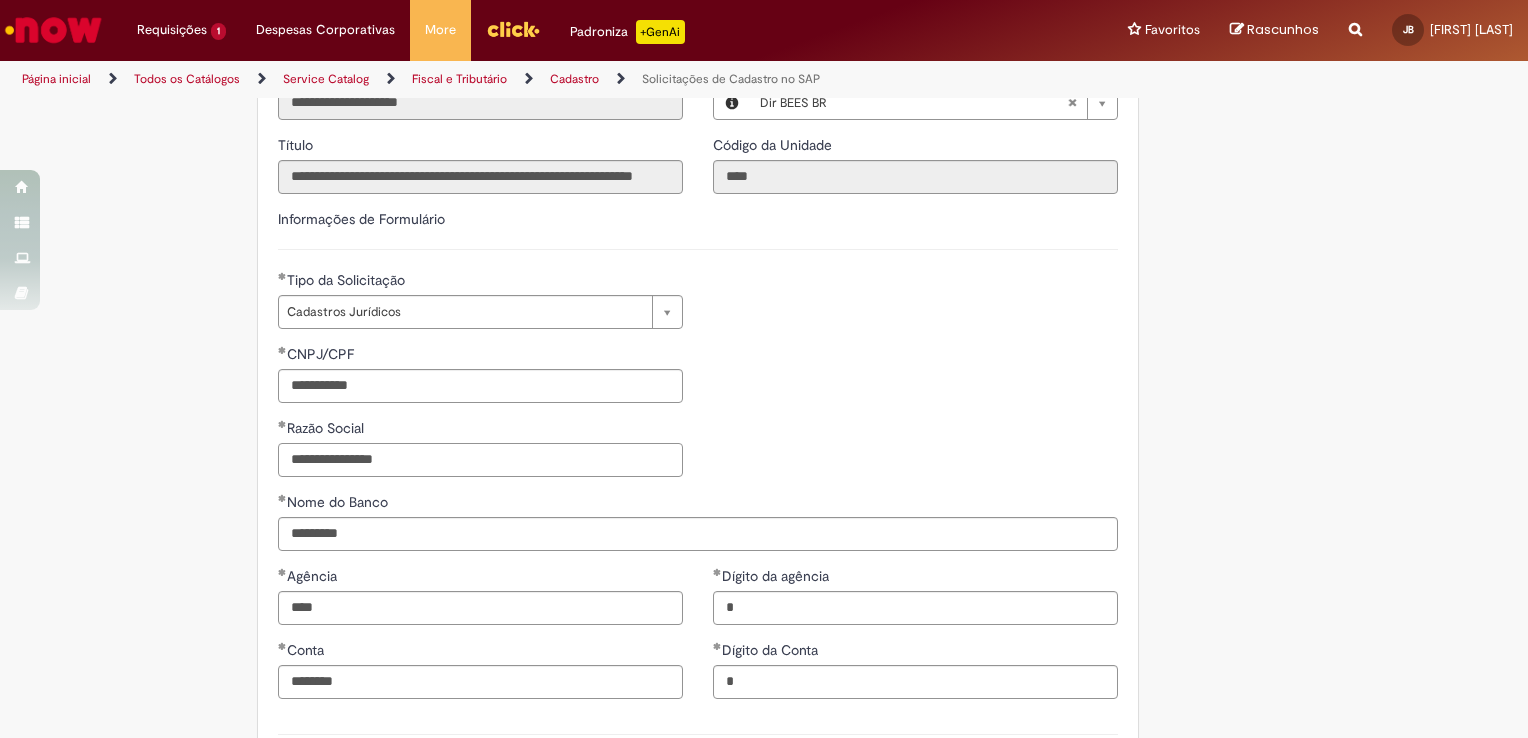 type on "**********" 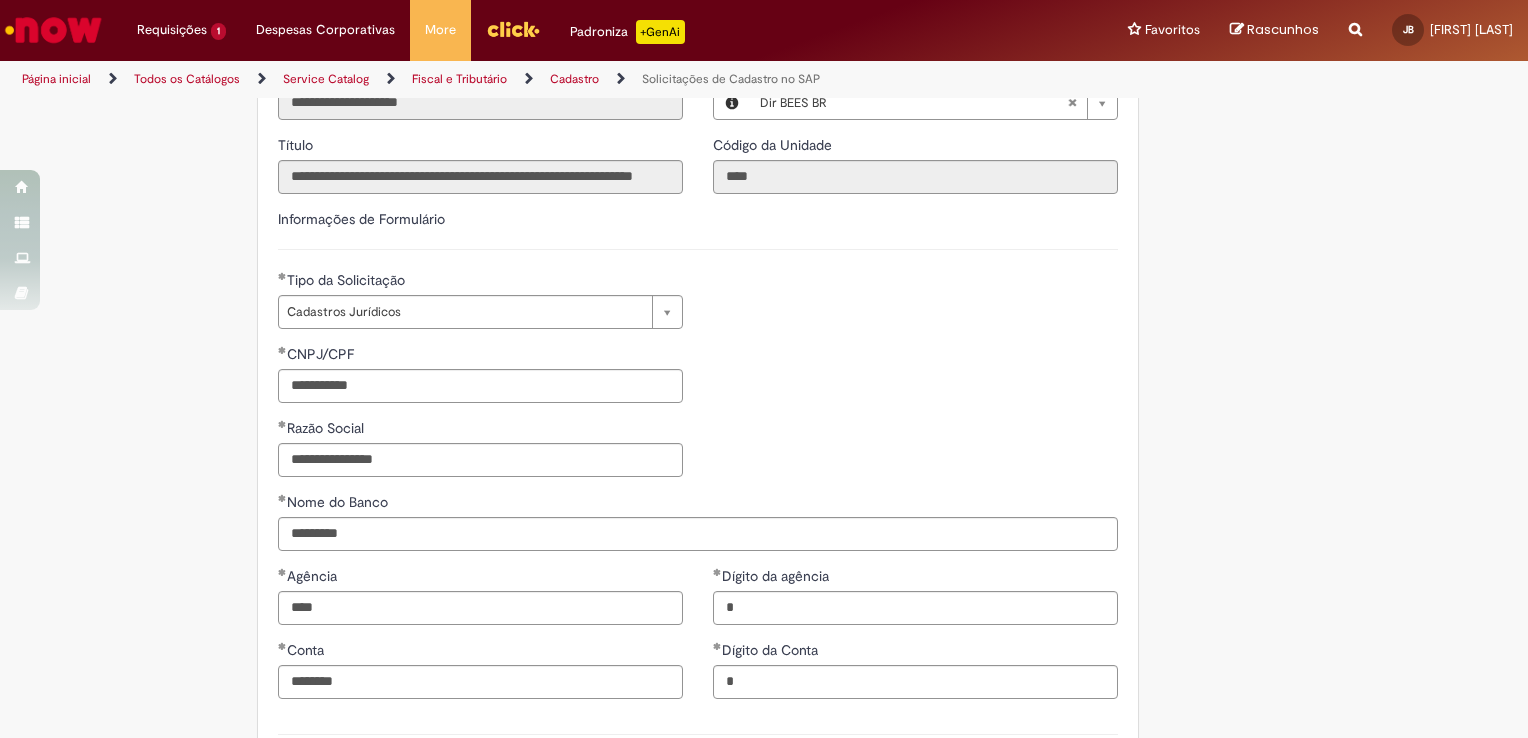click on "**********" at bounding box center (698, 418) 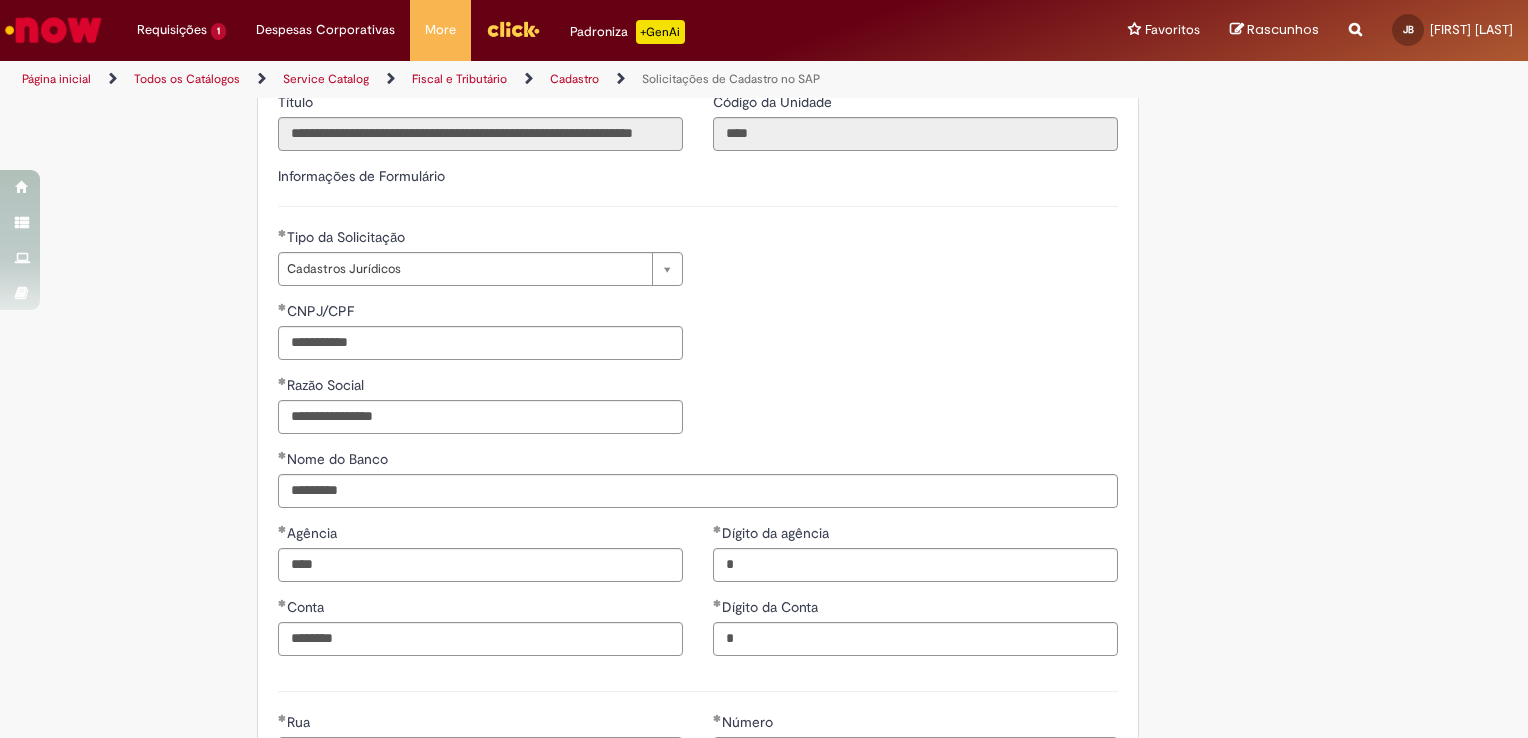 scroll, scrollTop: 524, scrollLeft: 0, axis: vertical 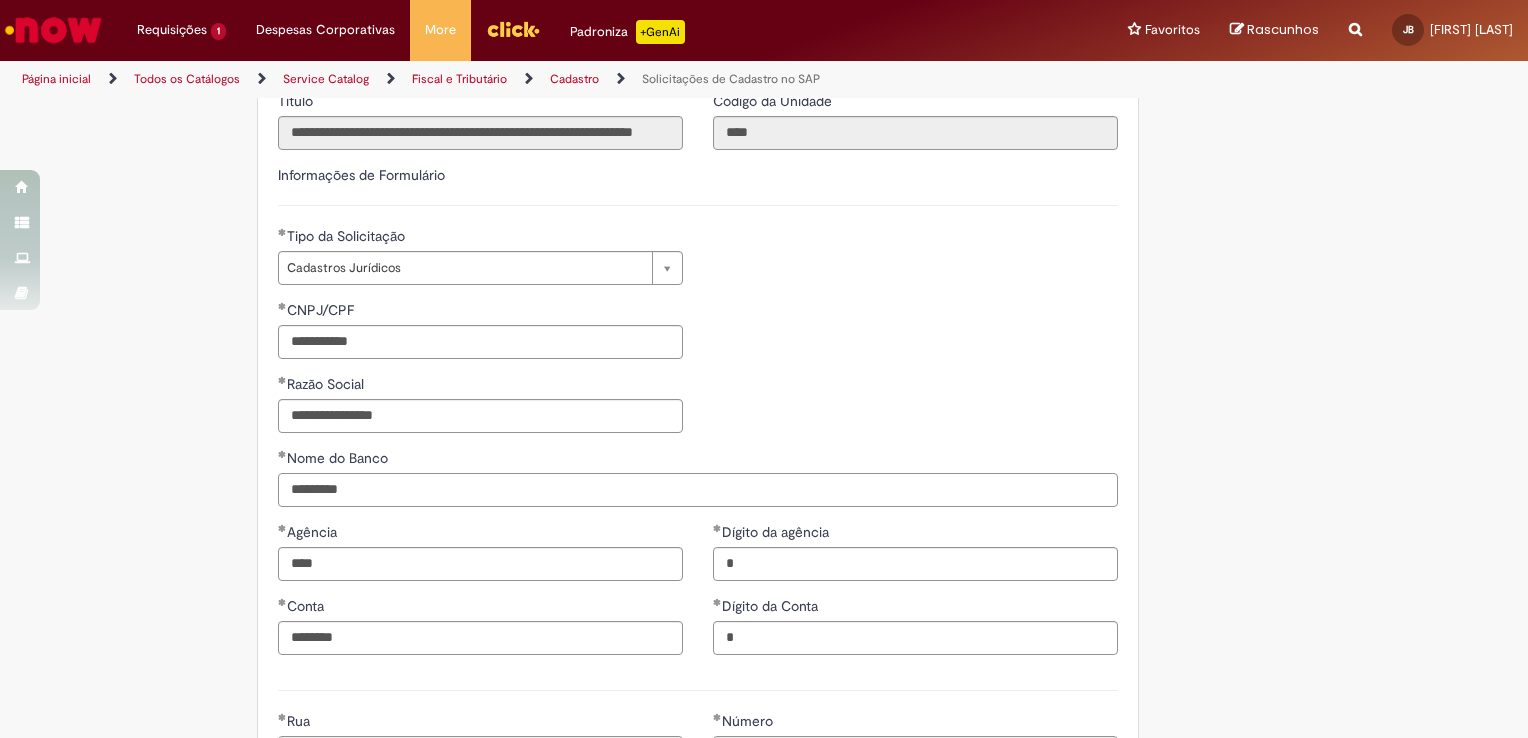 click on "*********" at bounding box center (698, 490) 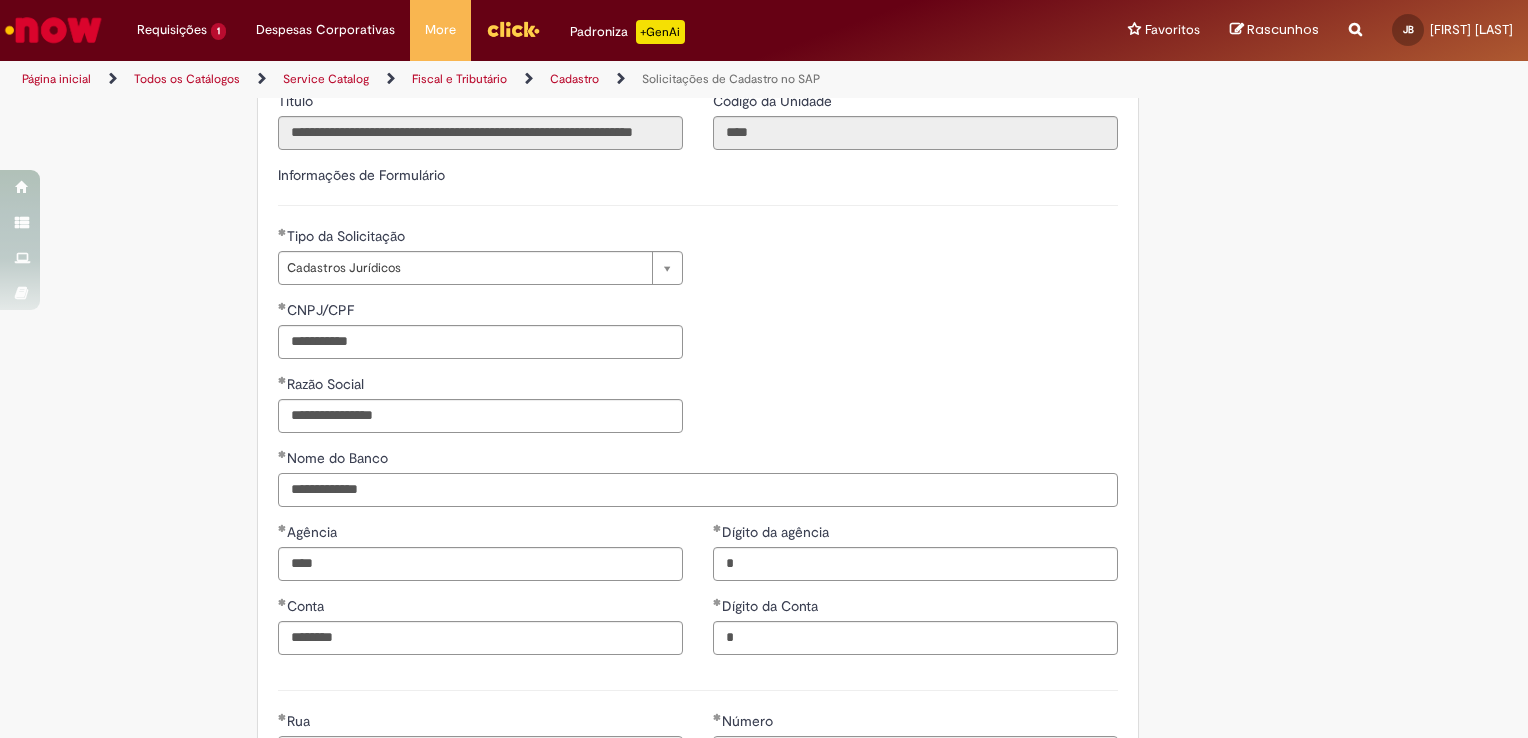 click on "**********" at bounding box center (698, 490) 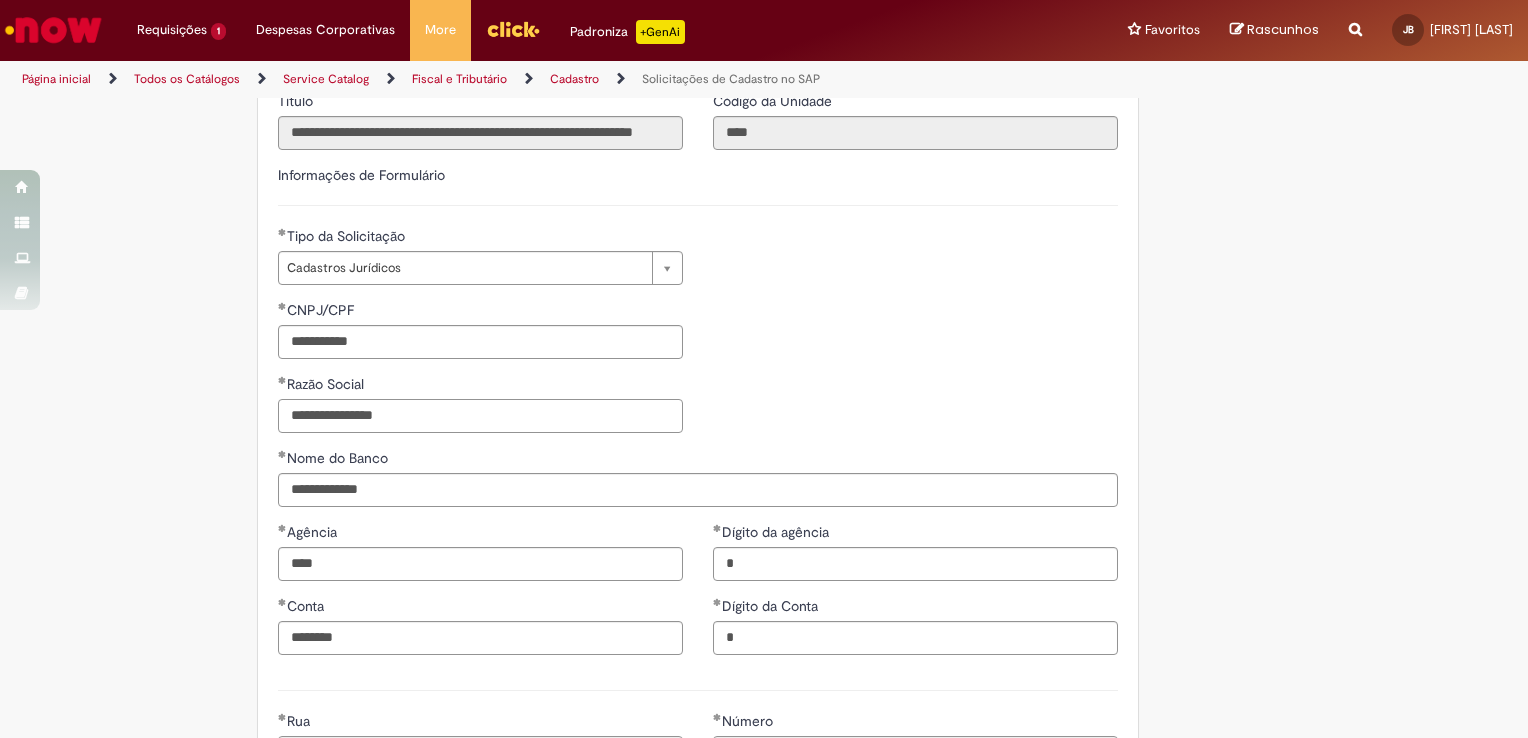 click on "**********" at bounding box center [480, 416] 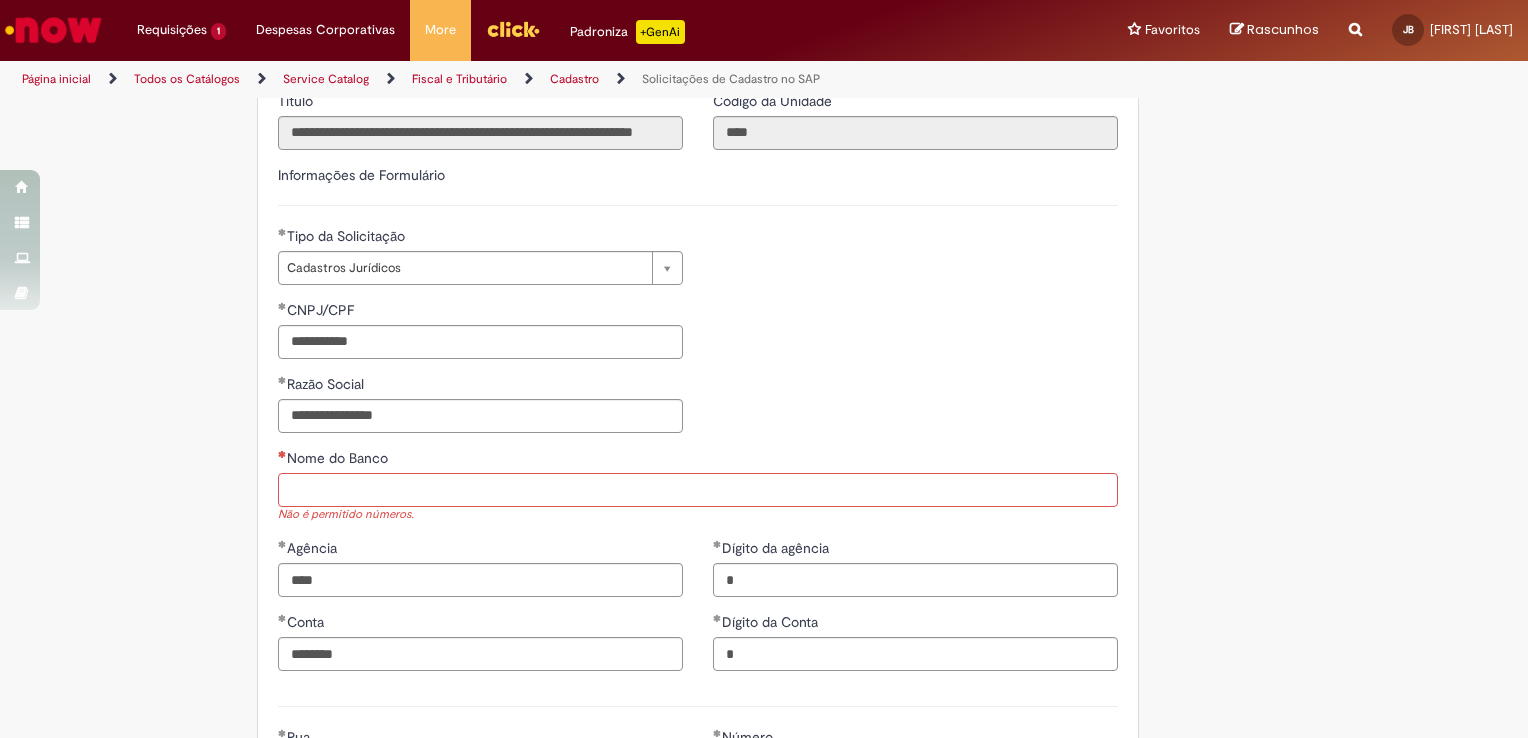 click on "Nome do Banco" at bounding box center [698, 490] 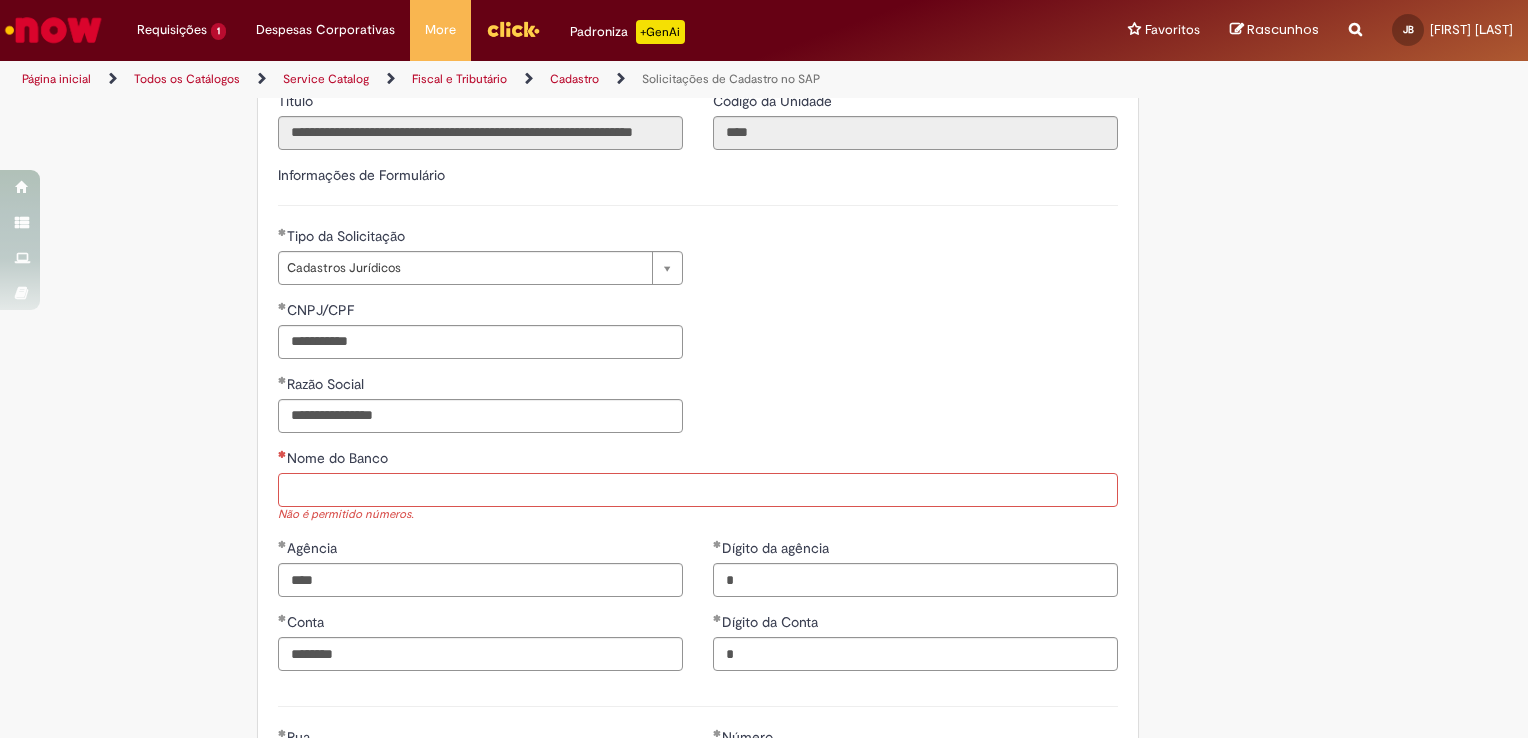 click on "Nome do Banco" at bounding box center [698, 490] 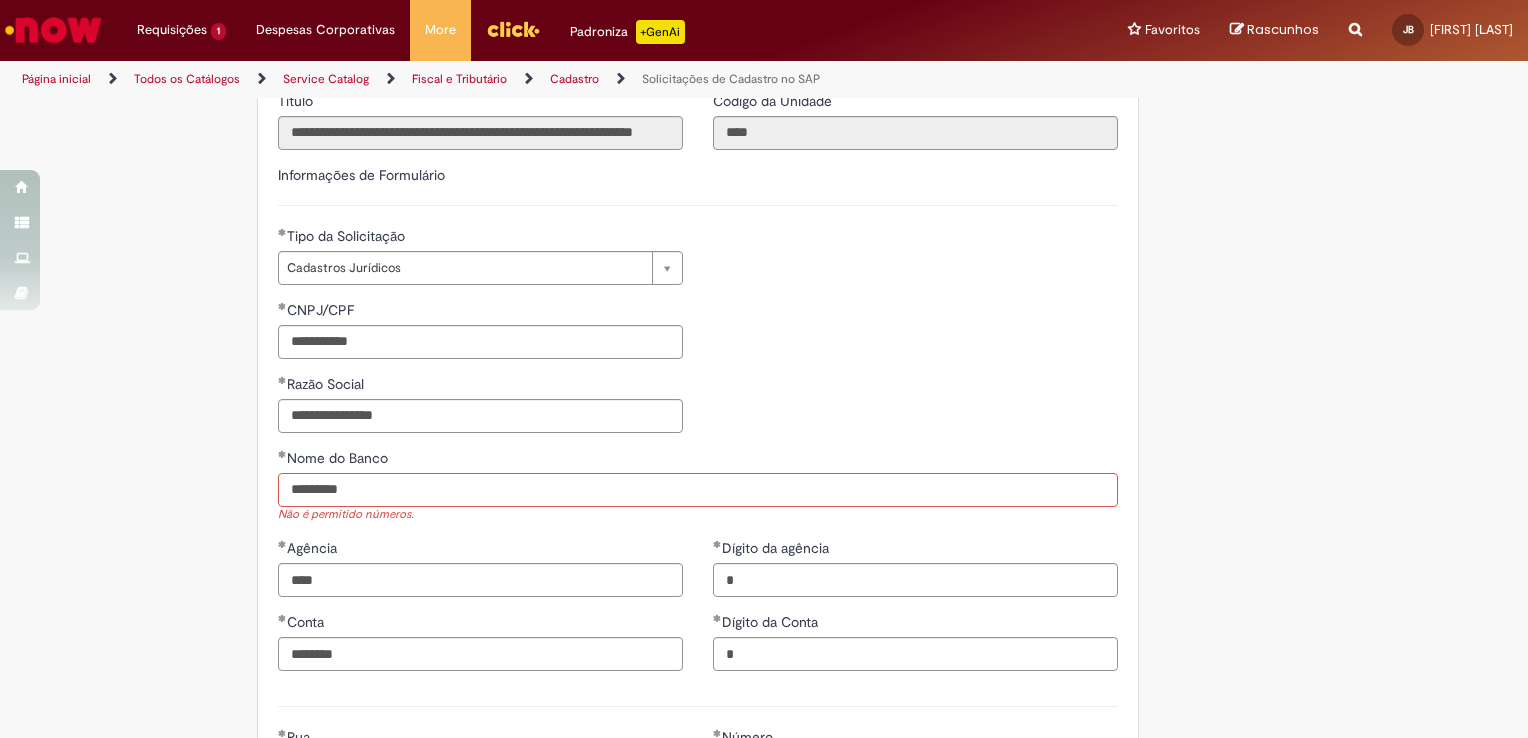 type on "*********" 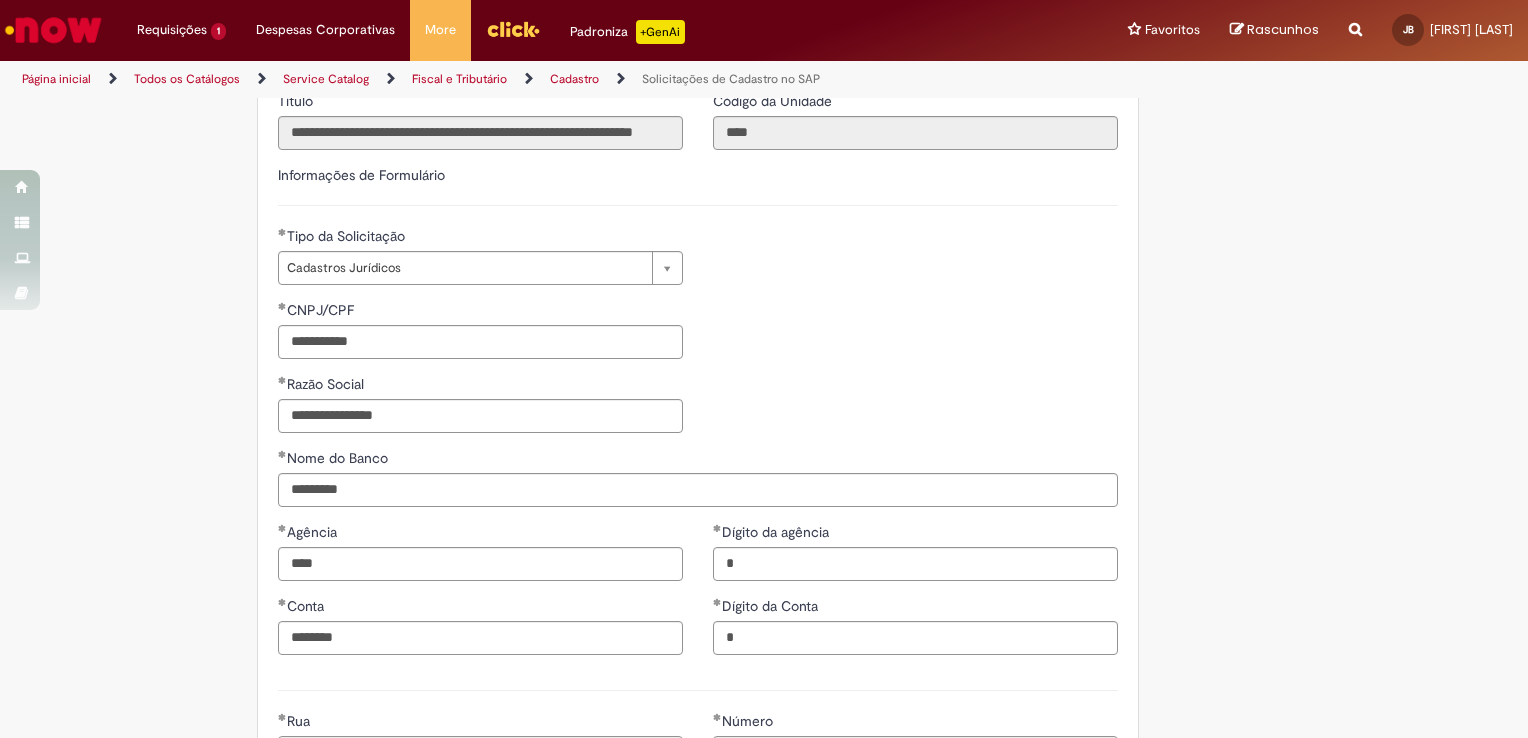 click on "**********" at bounding box center (698, 374) 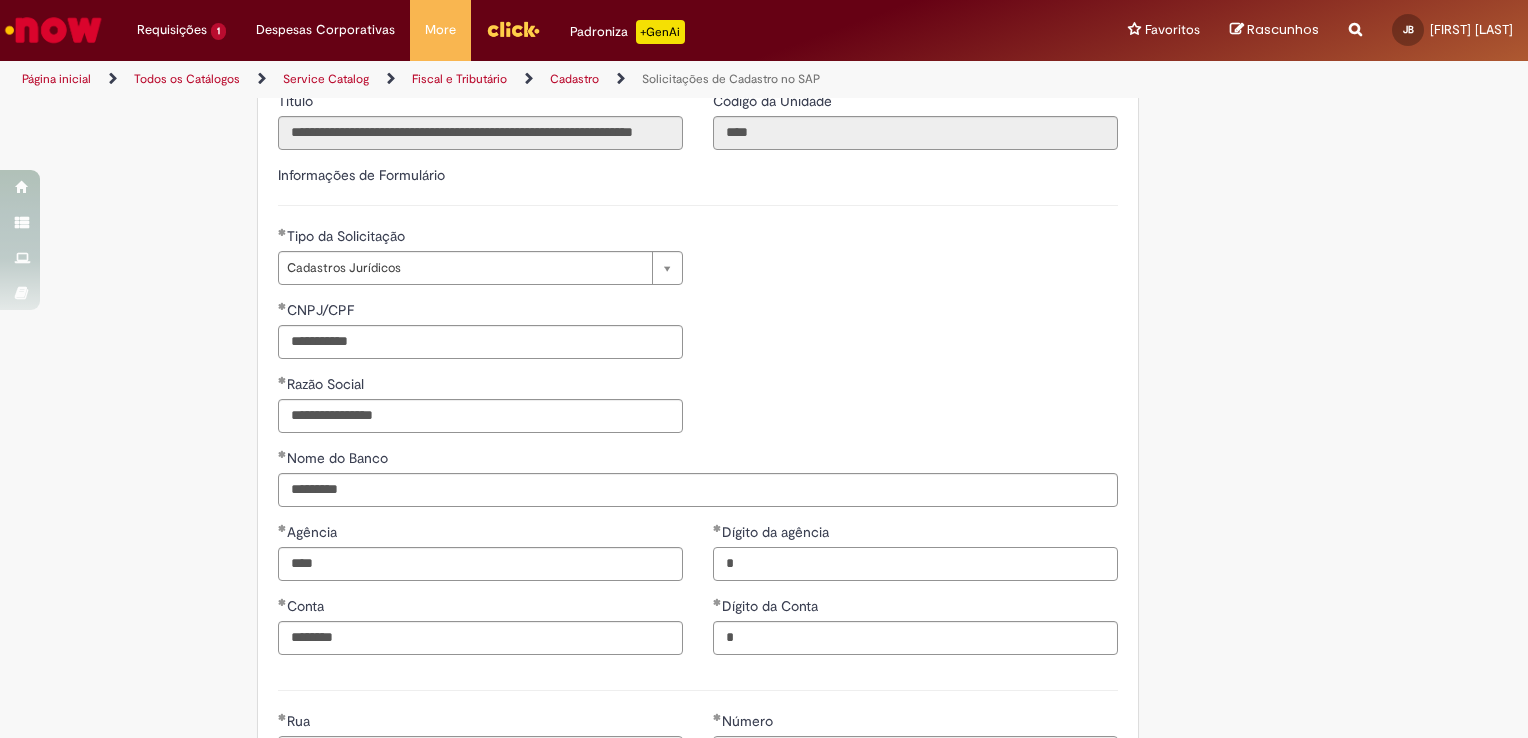 click on "*" at bounding box center [915, 564] 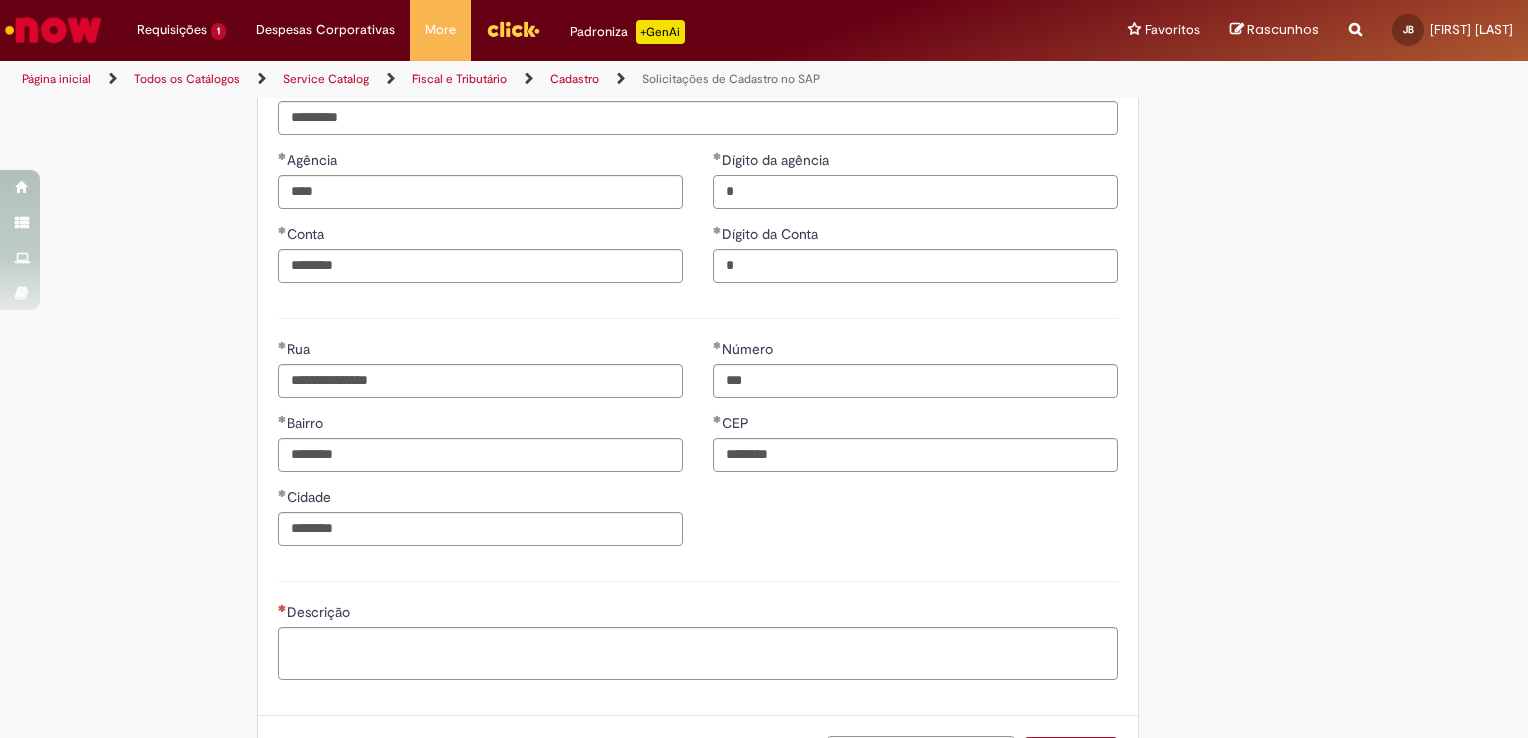 scroll, scrollTop: 896, scrollLeft: 0, axis: vertical 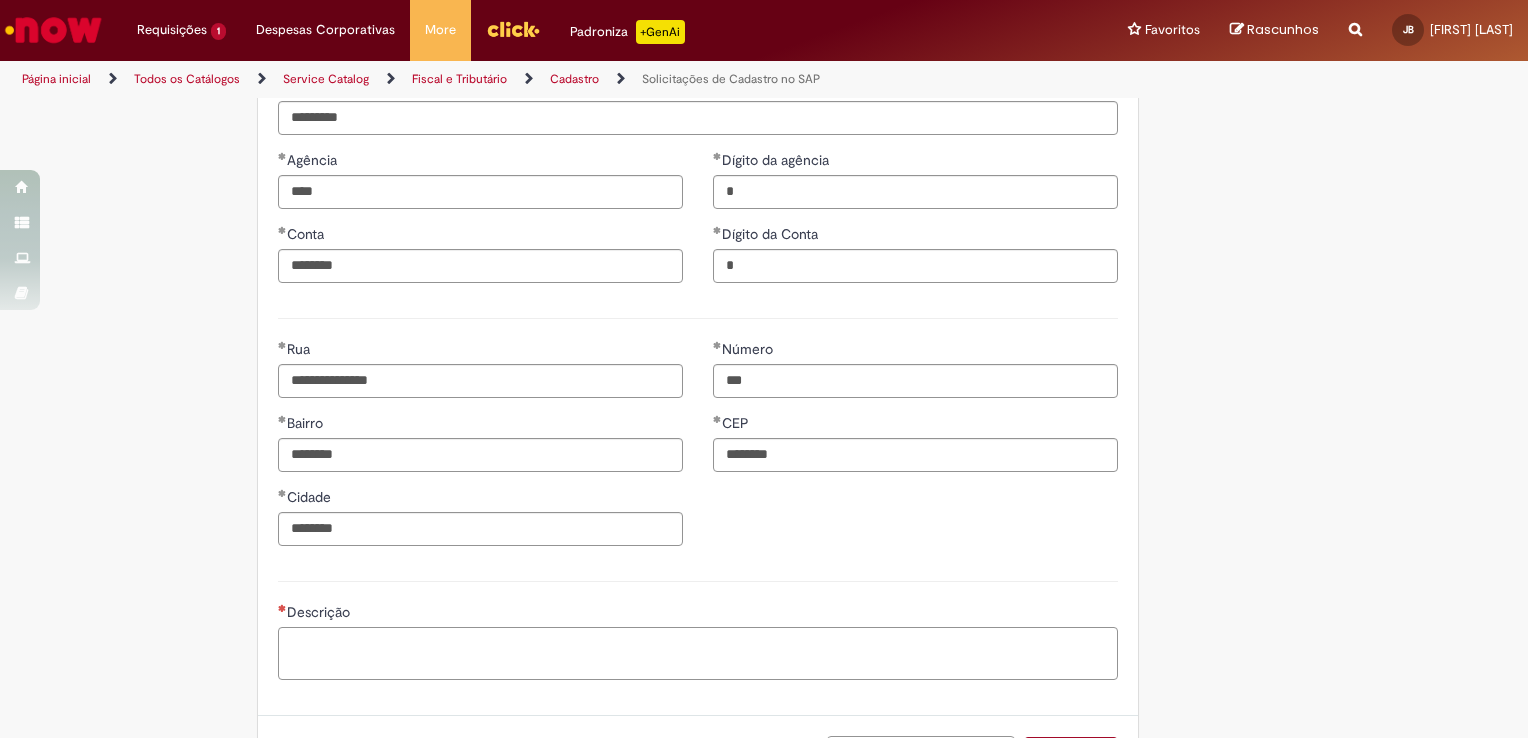 click on "Descrição" at bounding box center (698, 654) 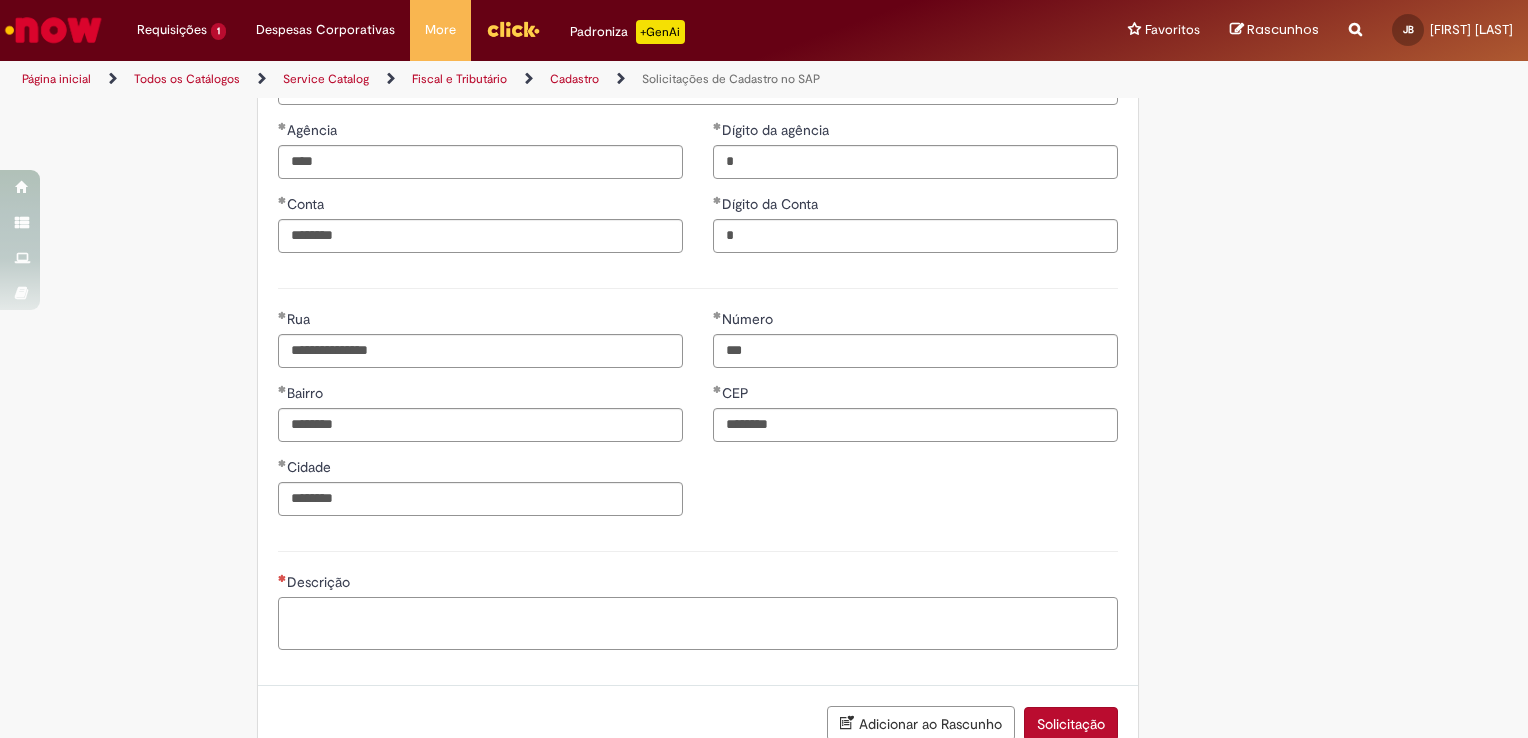 scroll, scrollTop: 1056, scrollLeft: 0, axis: vertical 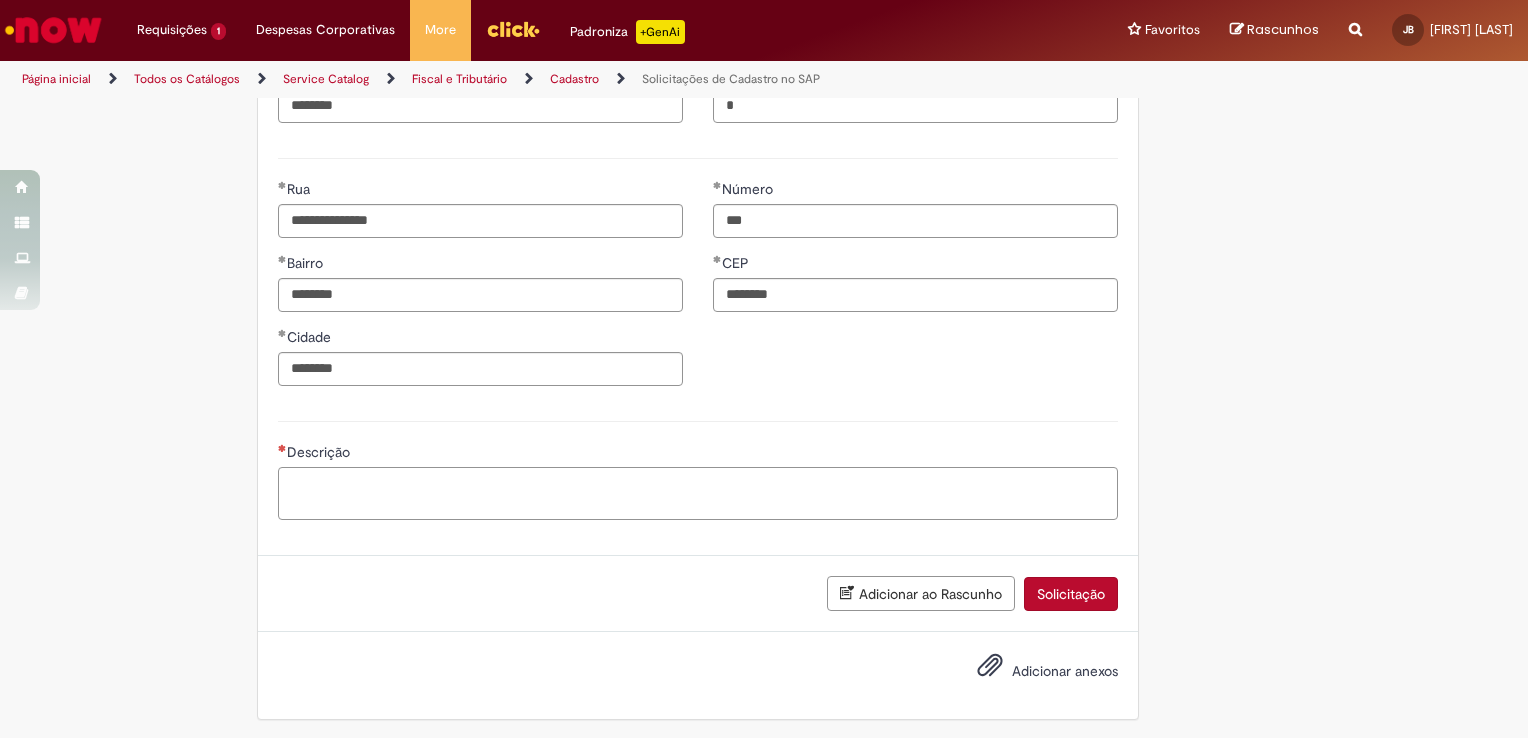 click on "Descrição" at bounding box center [698, 494] 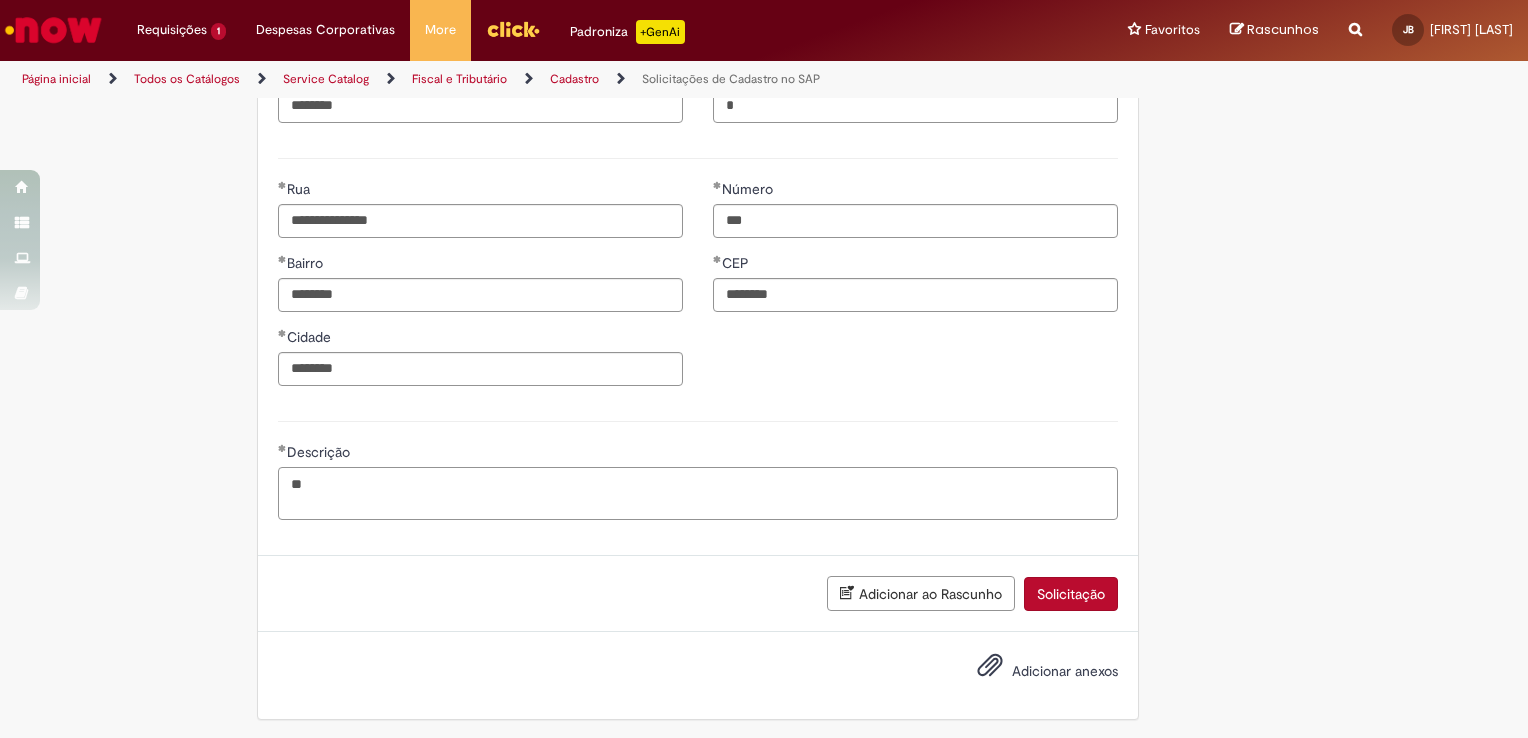 type on "*" 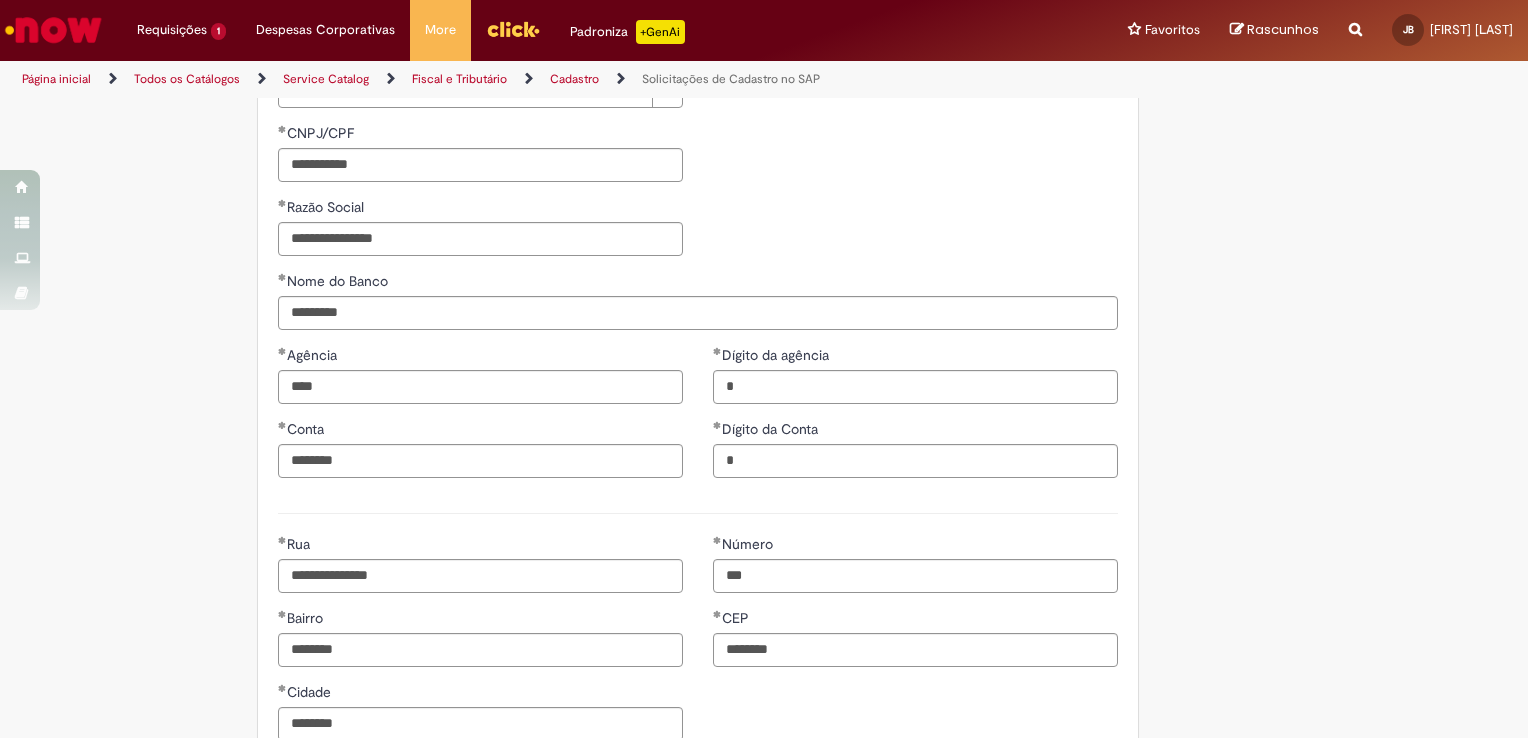 scroll, scrollTop: 1056, scrollLeft: 0, axis: vertical 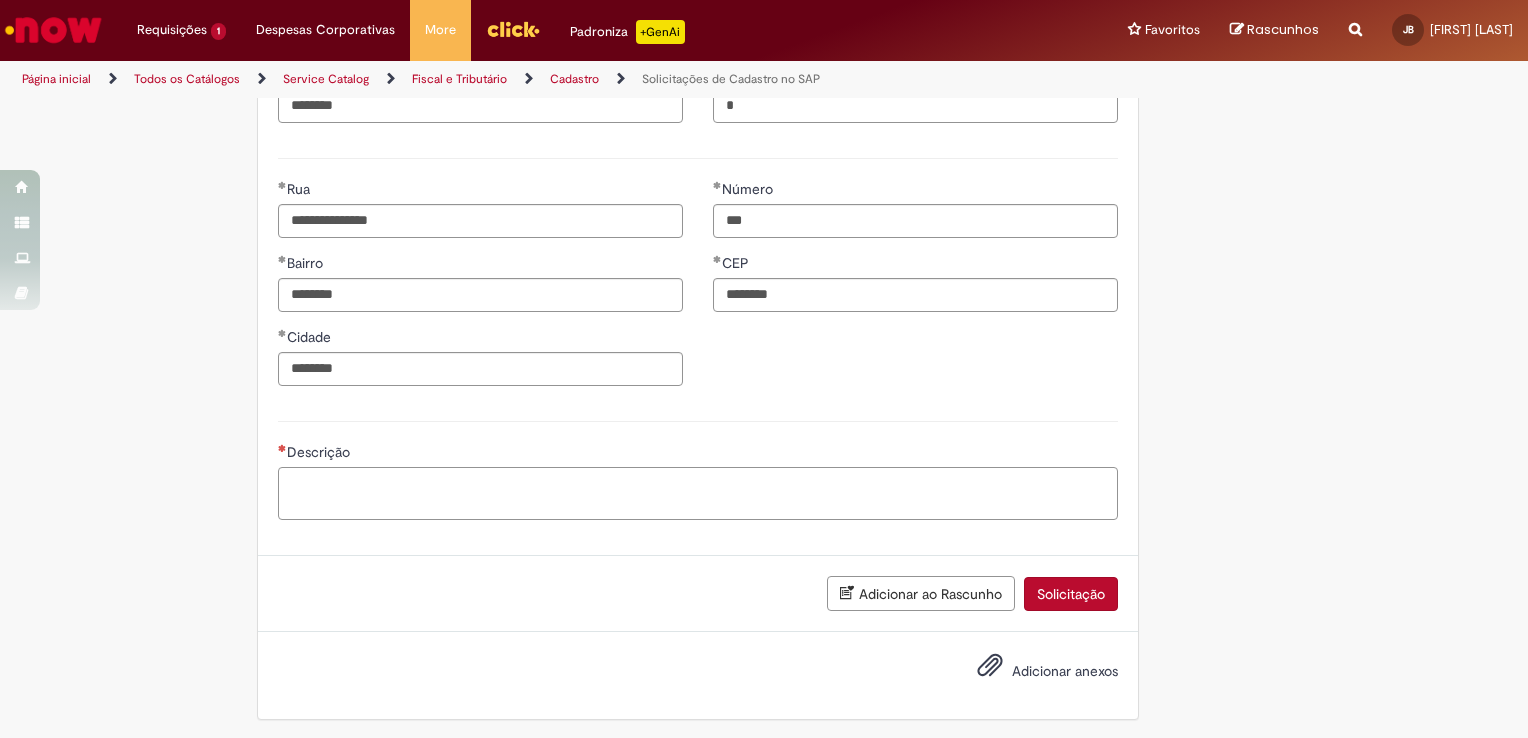 click on "Descrição" at bounding box center [698, 494] 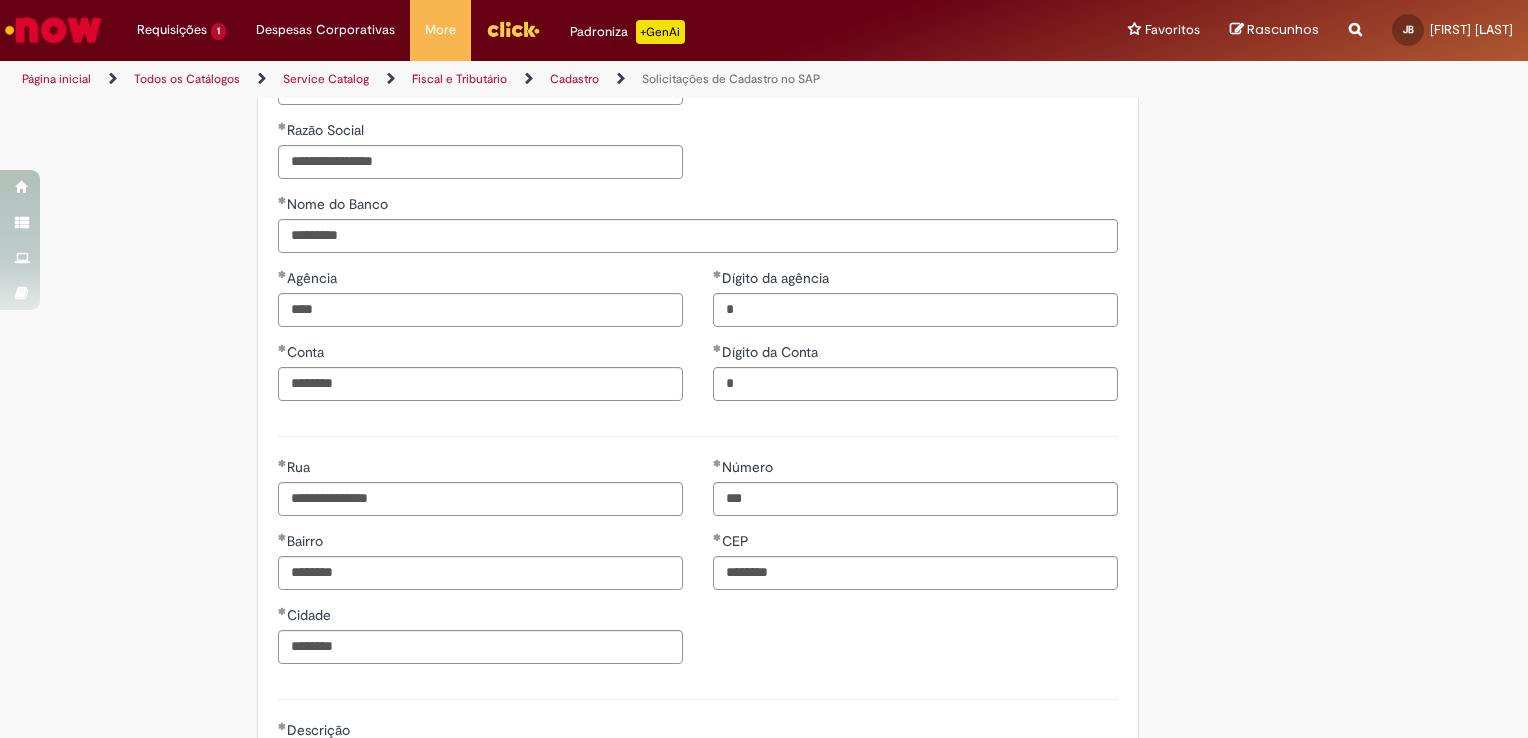 scroll, scrollTop: 756, scrollLeft: 0, axis: vertical 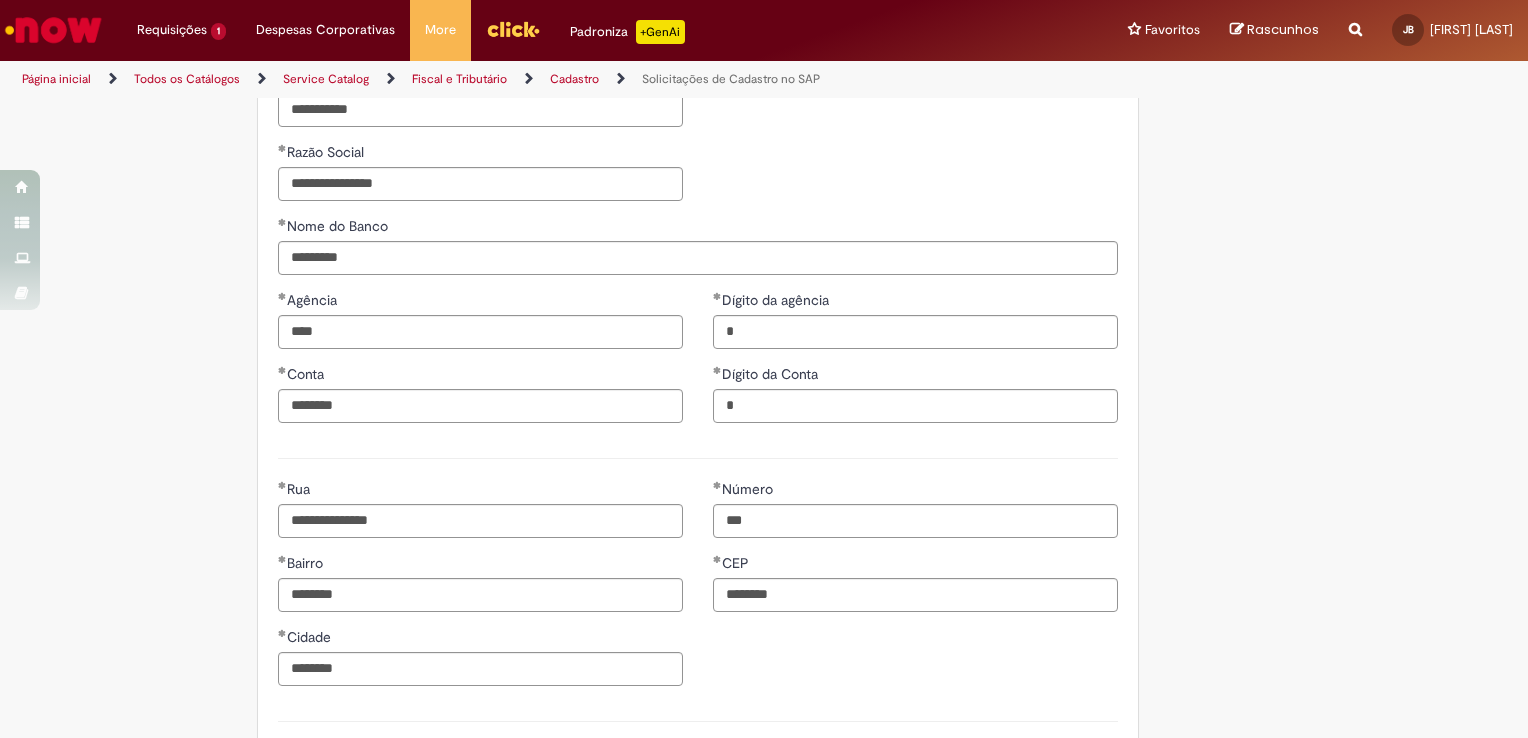 type on "**********" 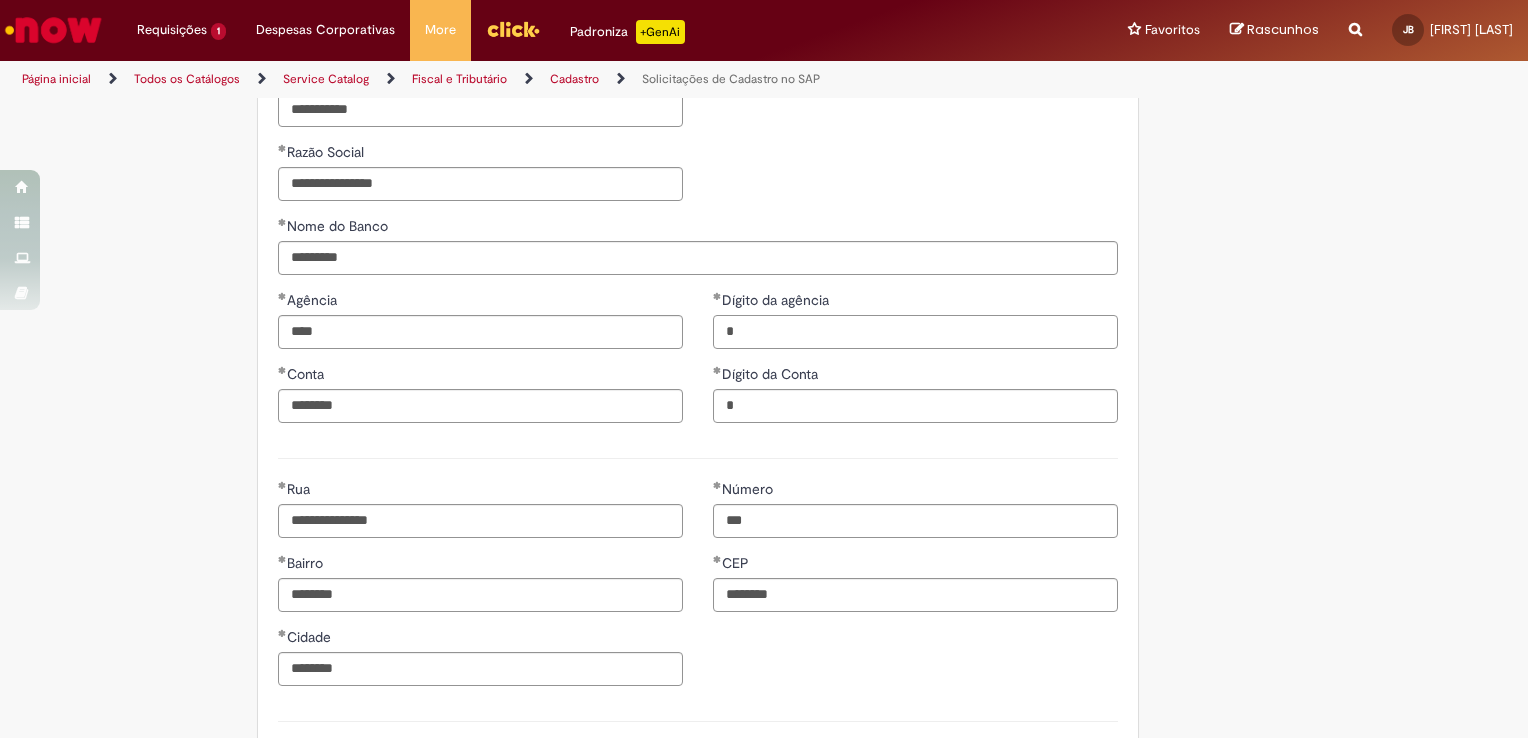 click on "*" at bounding box center [915, 332] 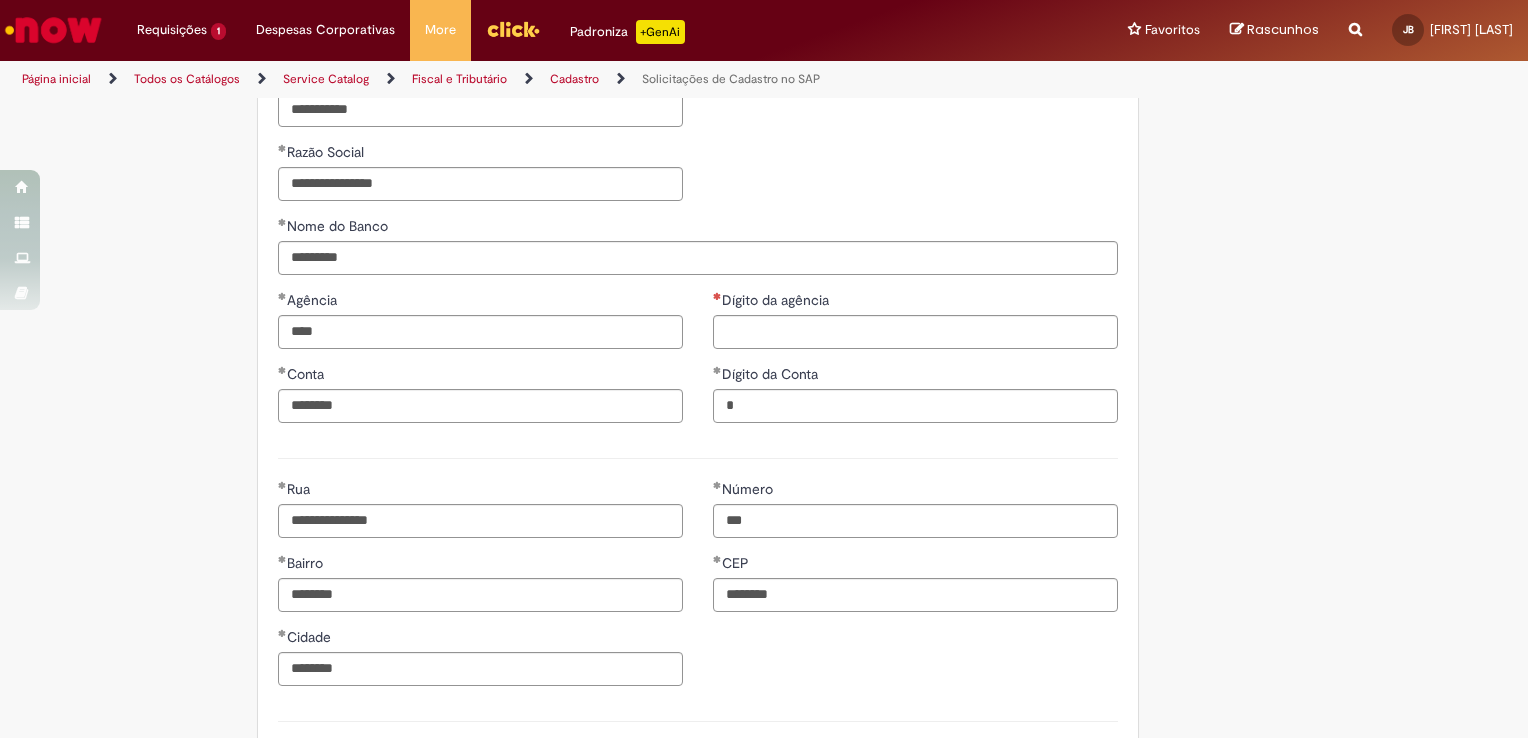 click on "**********" at bounding box center (666, 192) 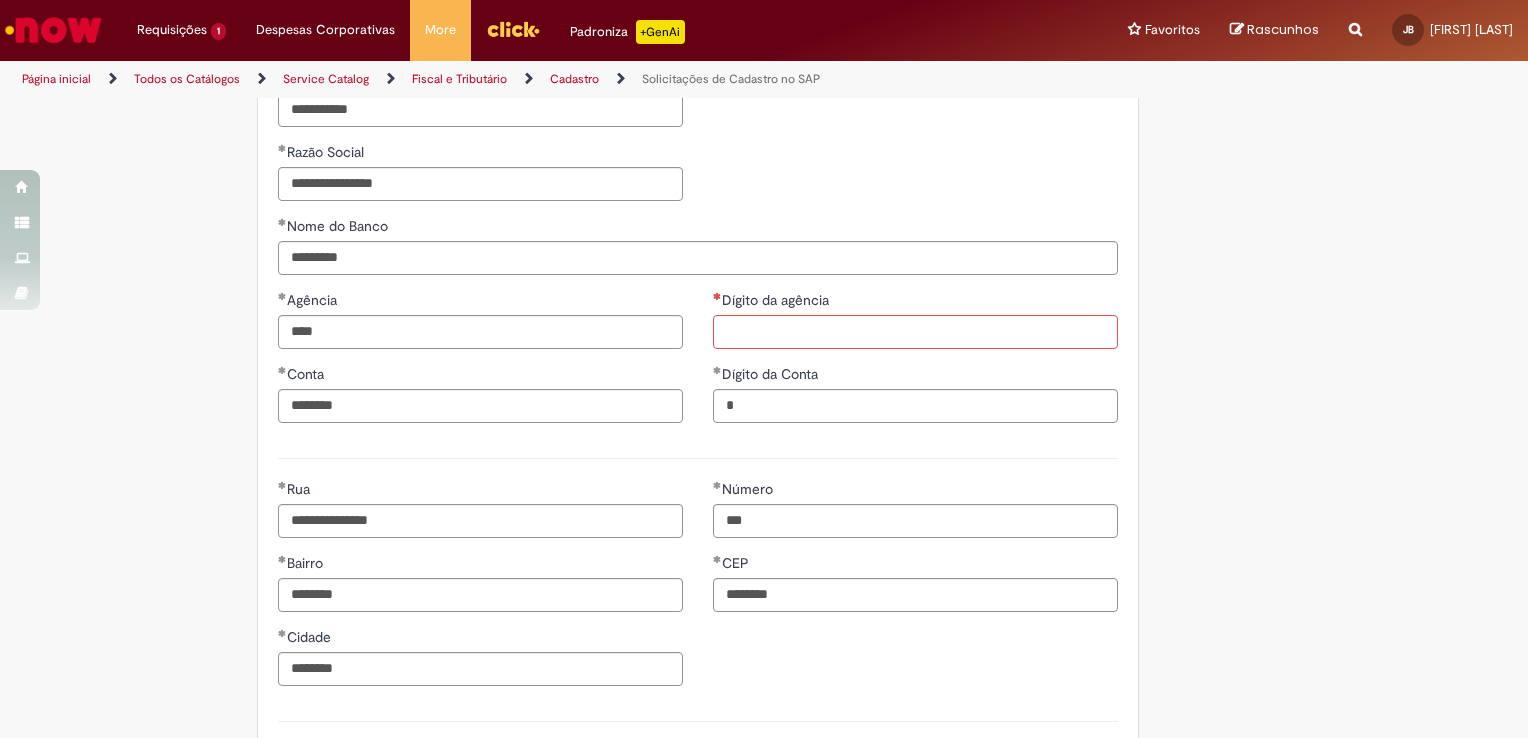 click on "Dígito da agência" at bounding box center [915, 332] 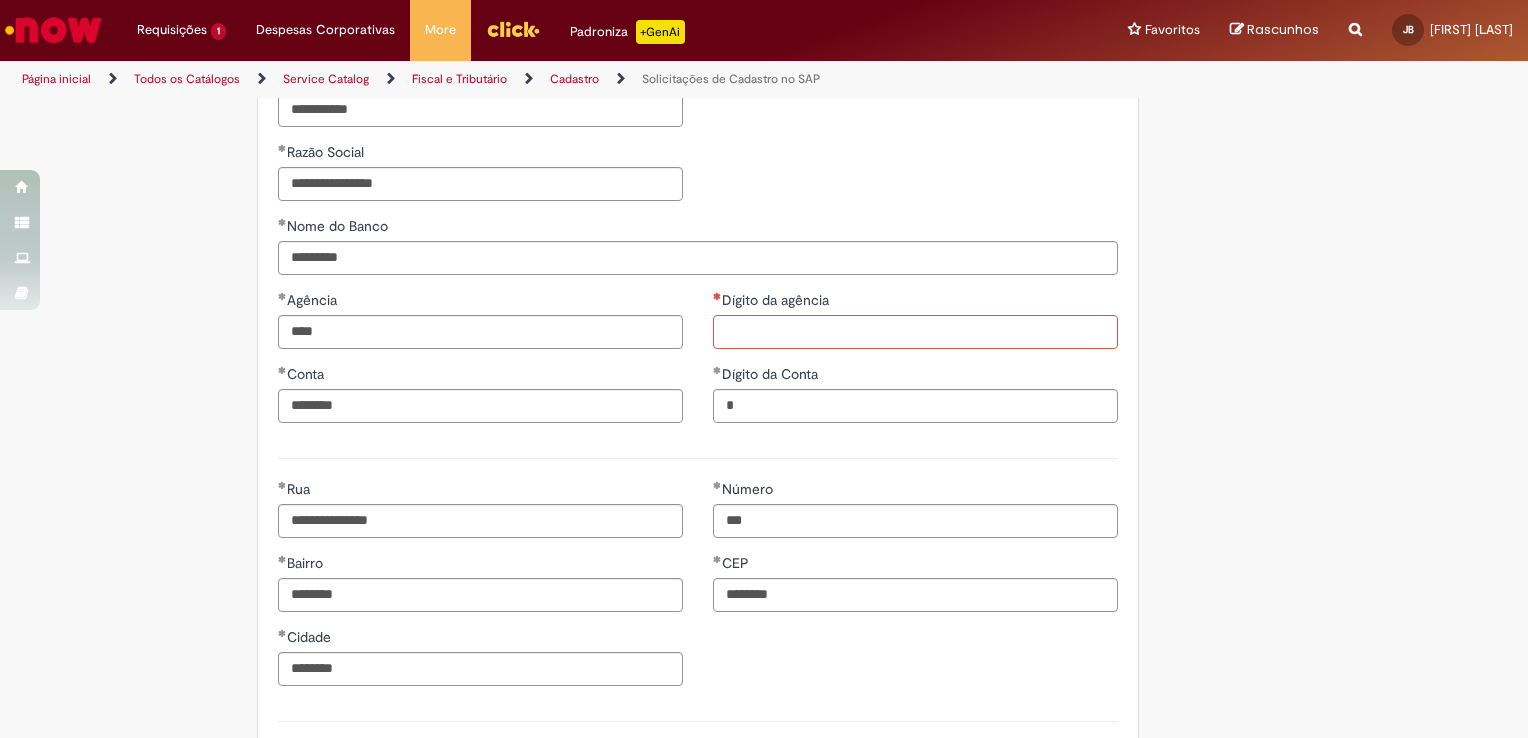type on "*" 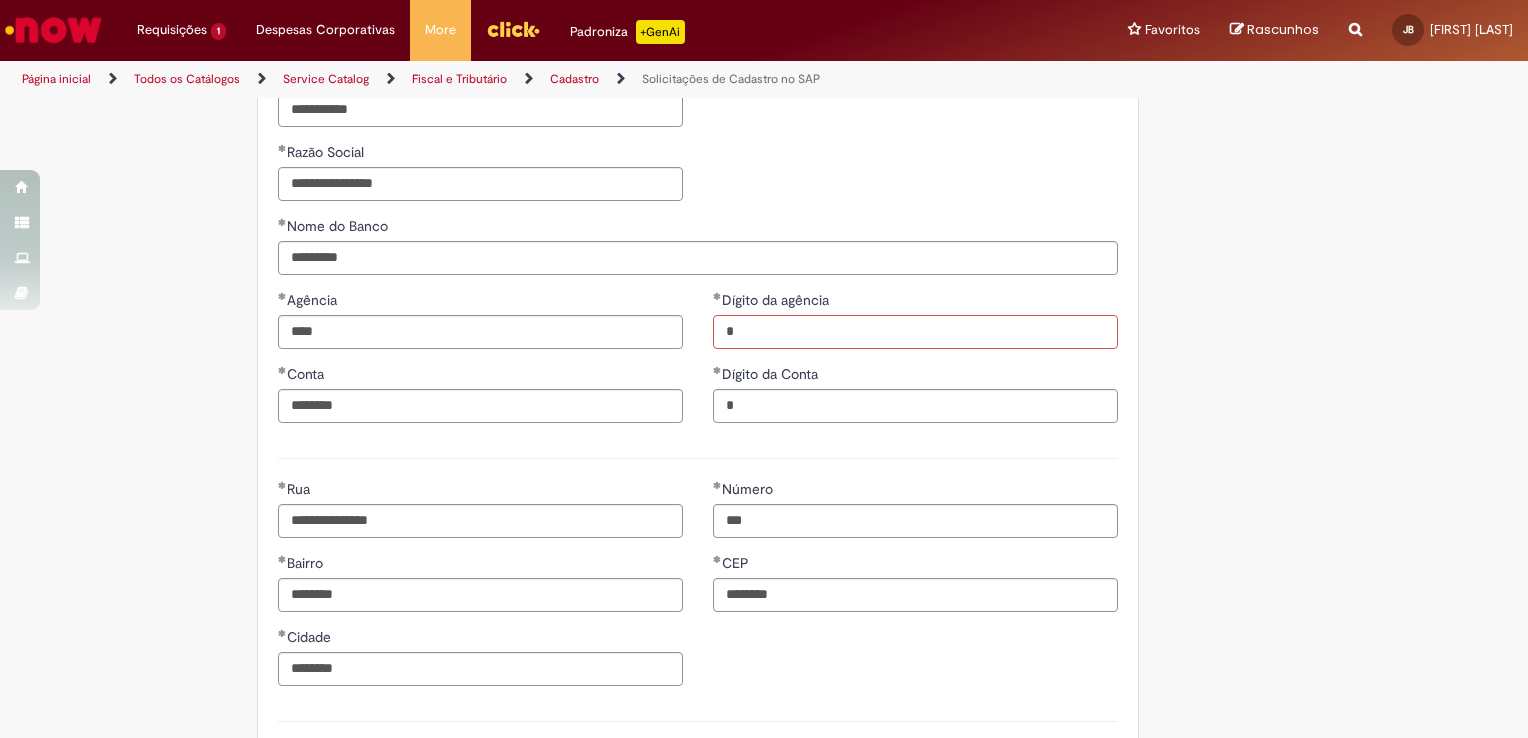 type on "*" 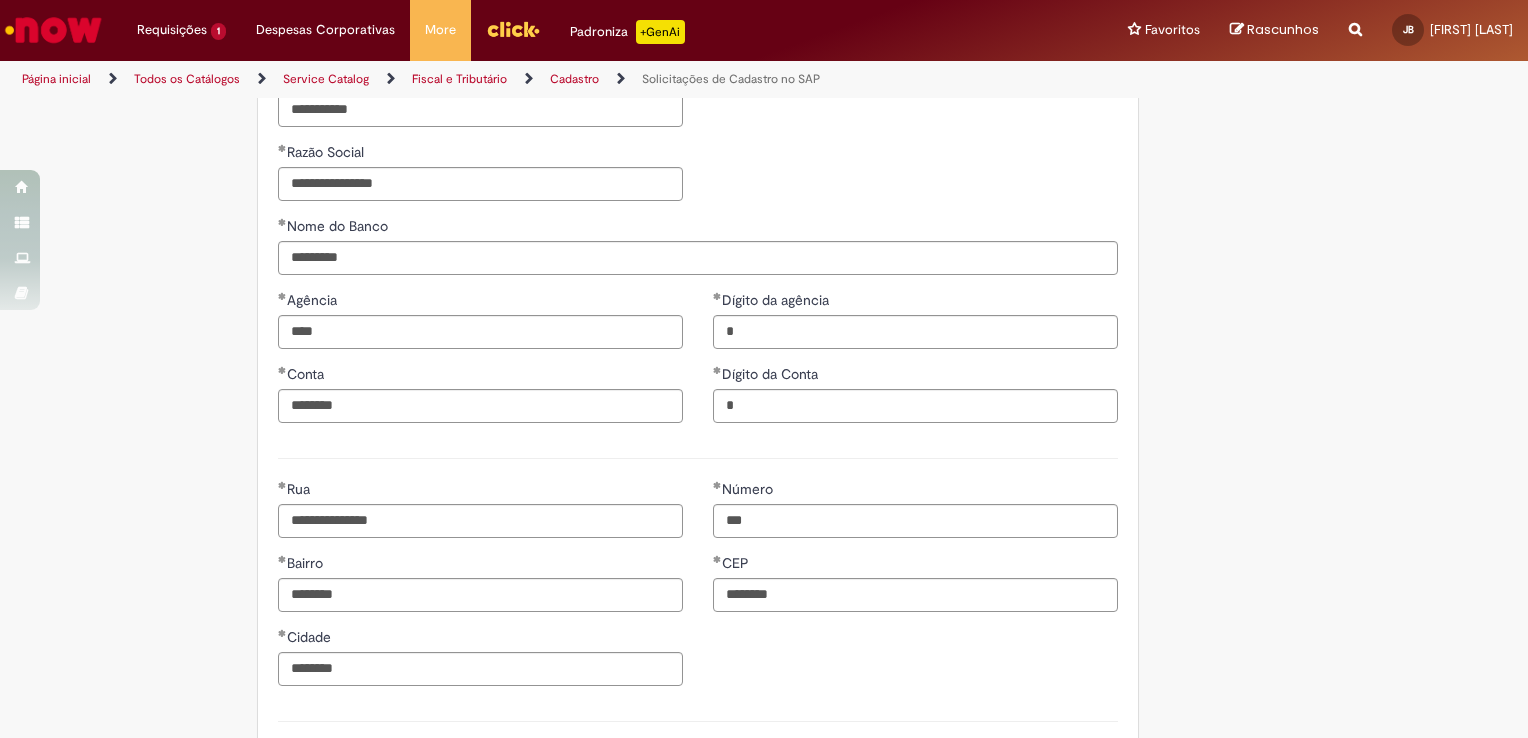 click on "**********" at bounding box center [764, 192] 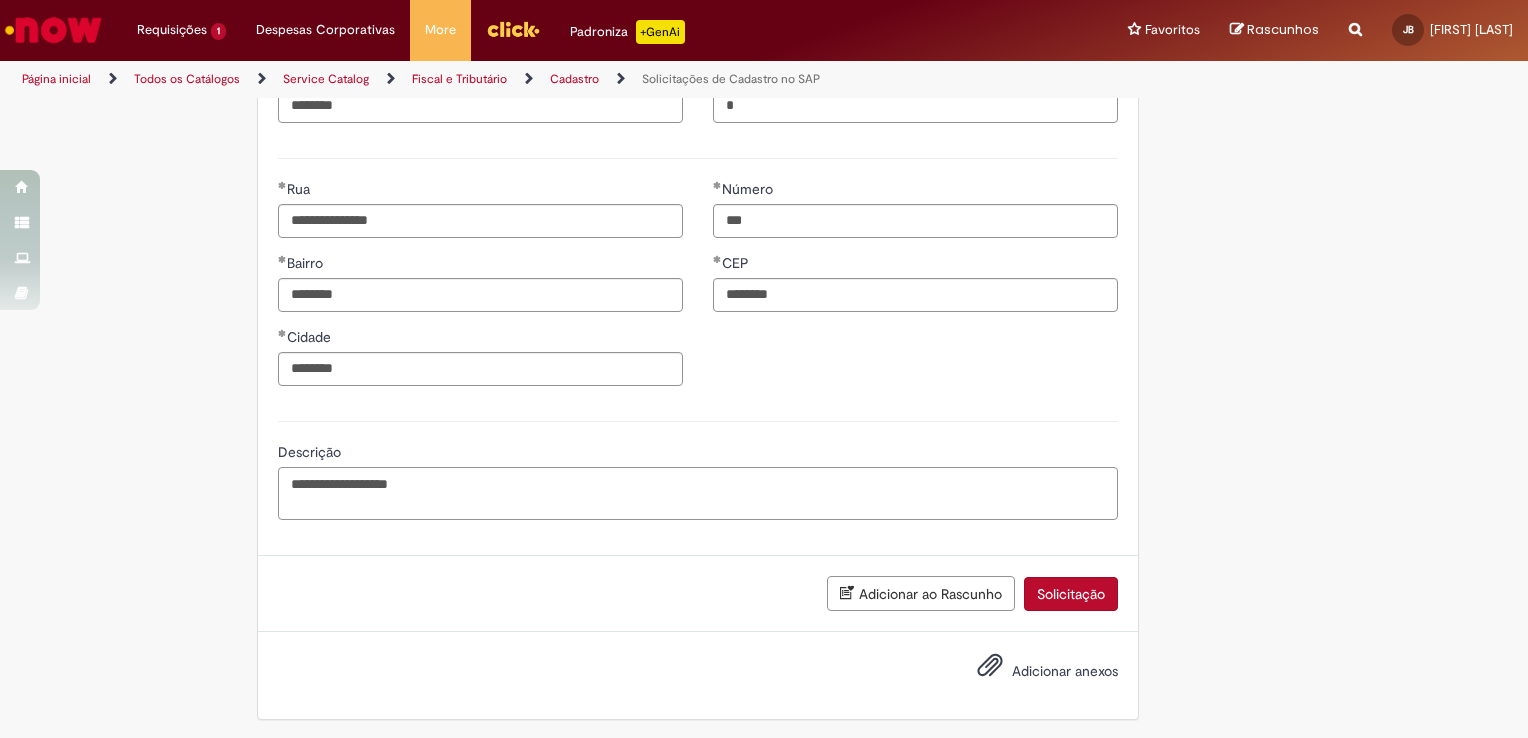 click on "**********" at bounding box center [698, 494] 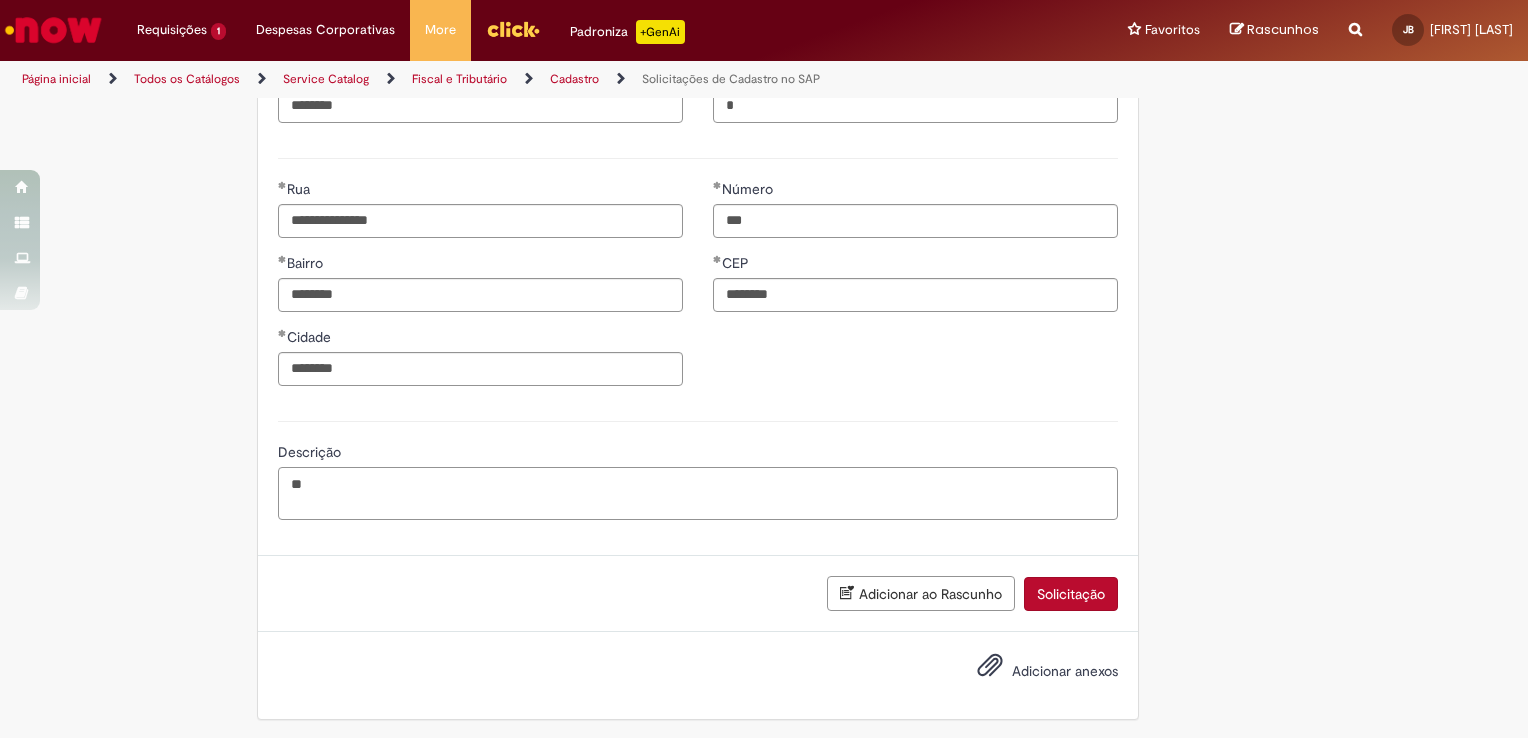 type on "*" 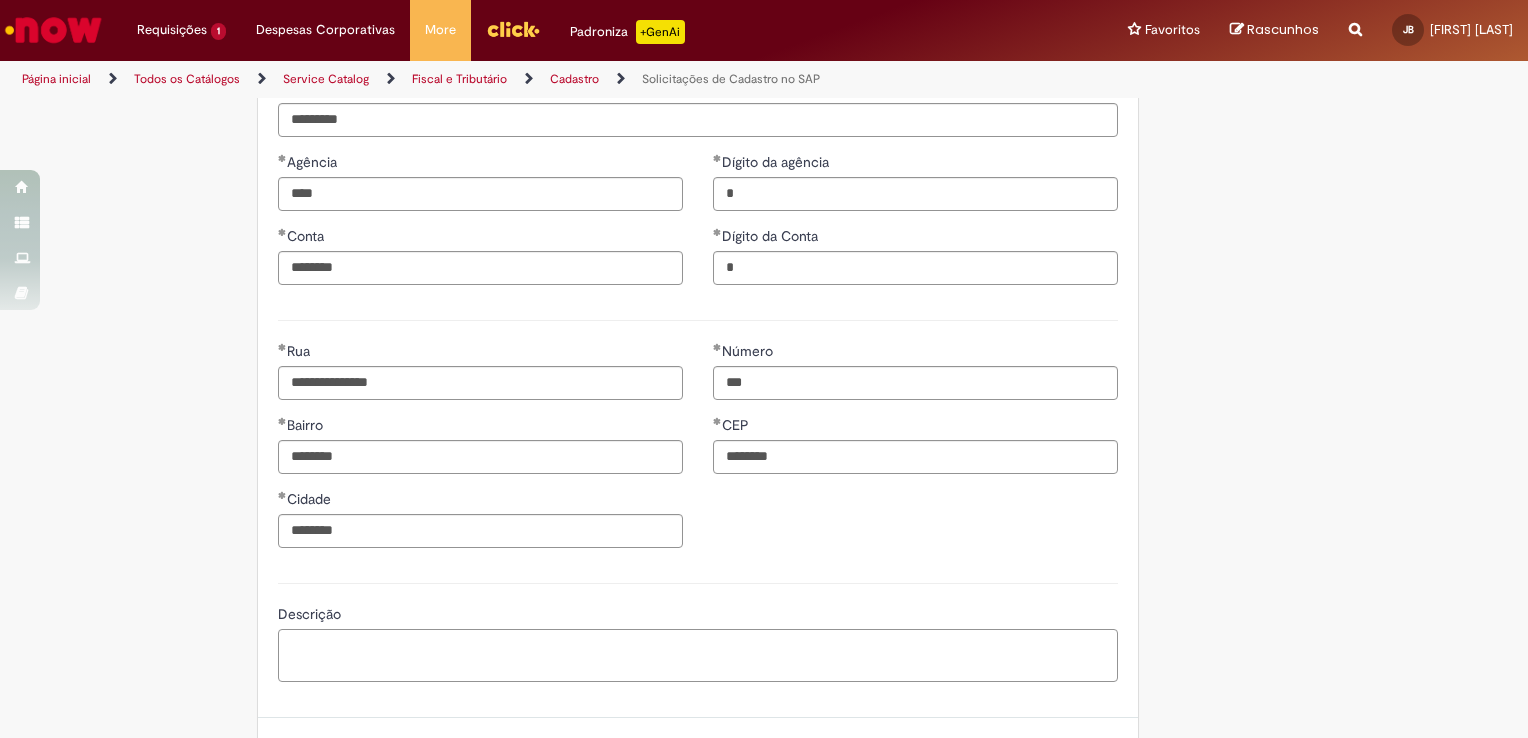 scroll, scrollTop: 1006, scrollLeft: 0, axis: vertical 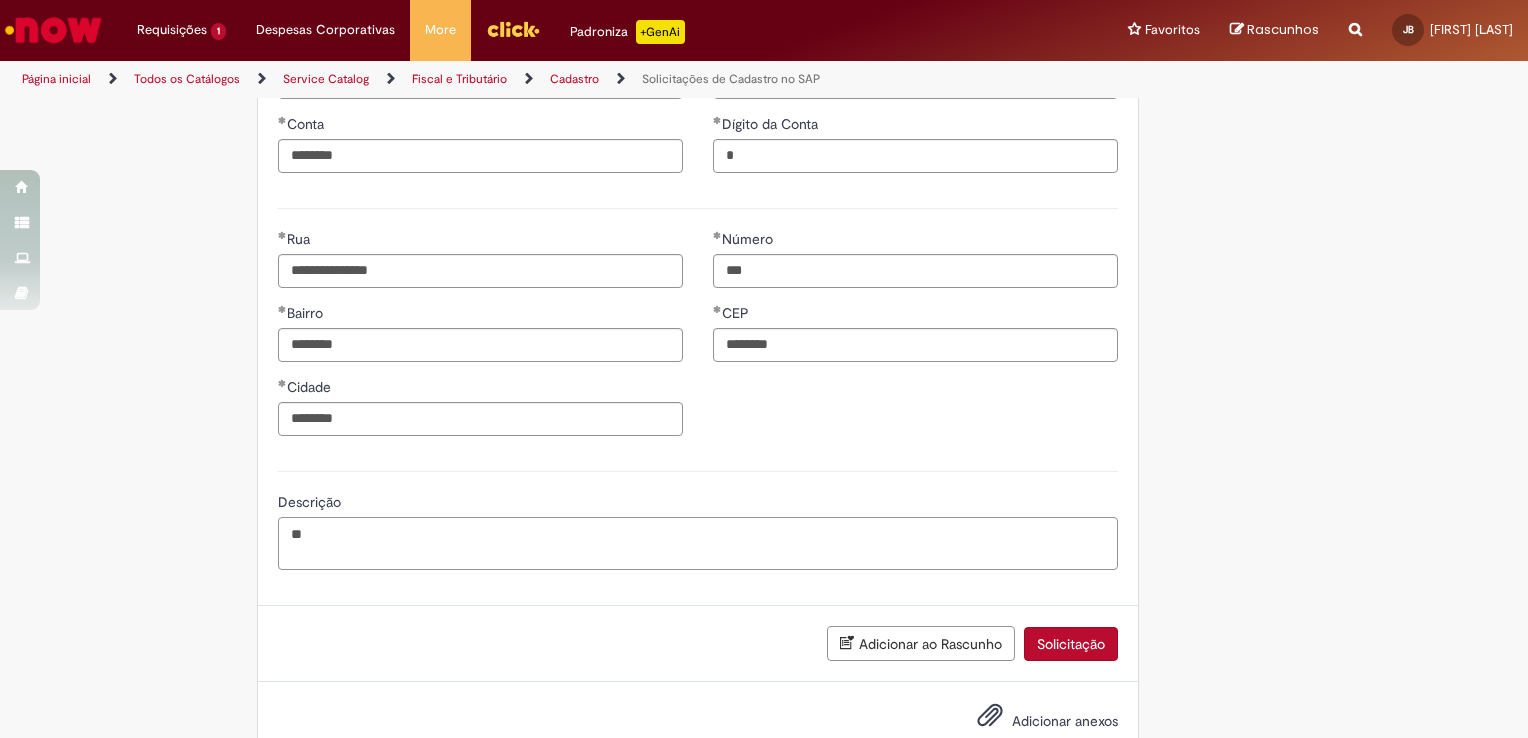 type on "*" 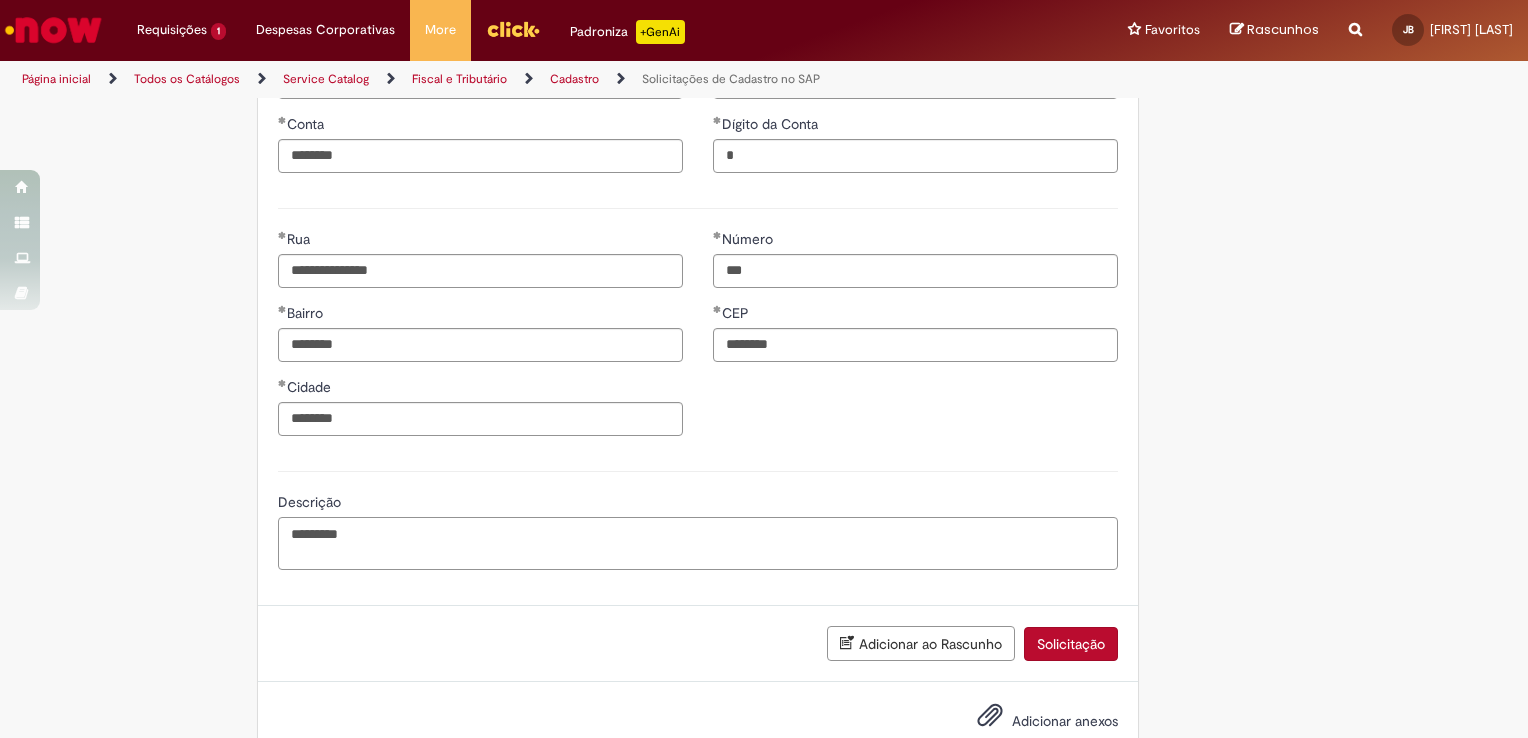 drag, startPoint x: 310, startPoint y: 535, endPoint x: 404, endPoint y: 525, distance: 94.53042 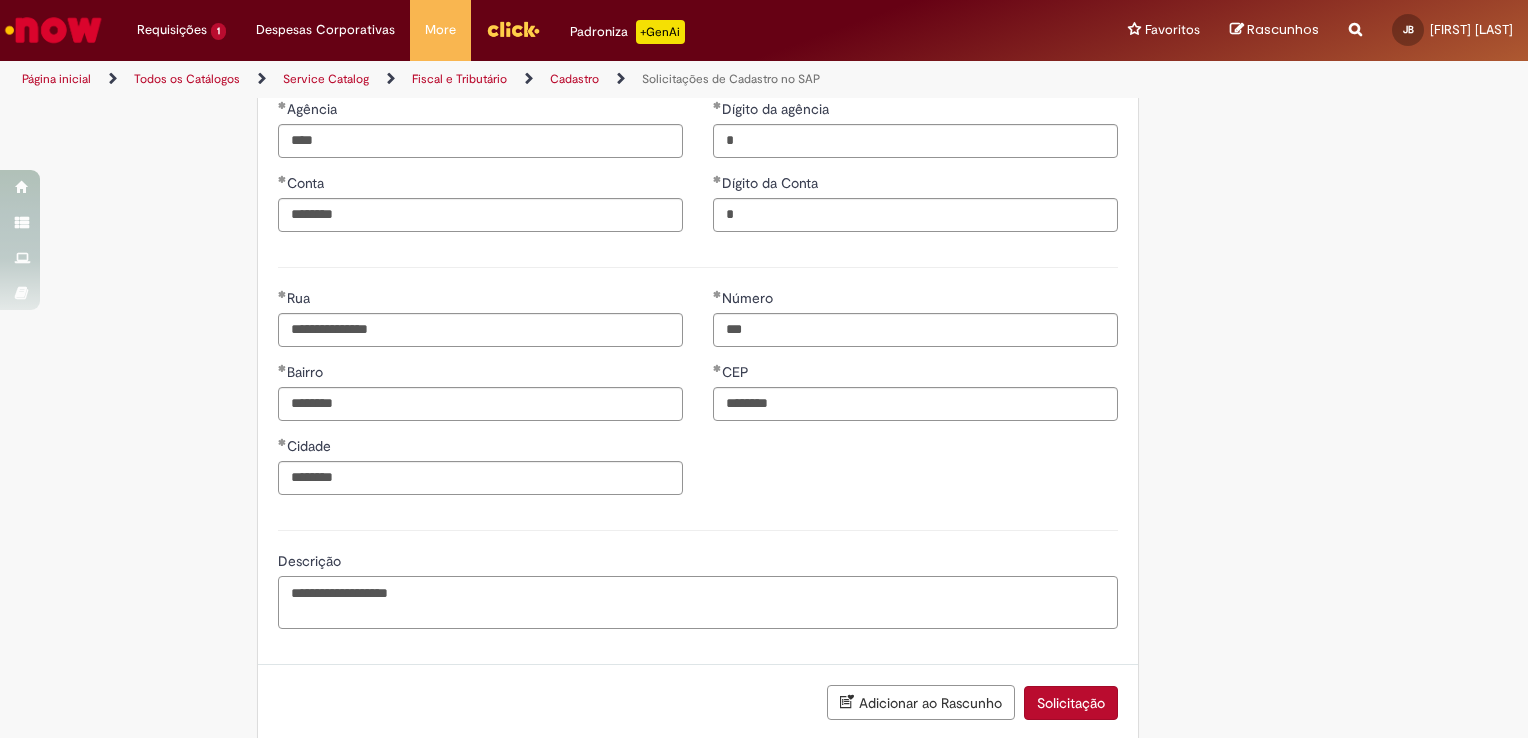 scroll, scrollTop: 1056, scrollLeft: 0, axis: vertical 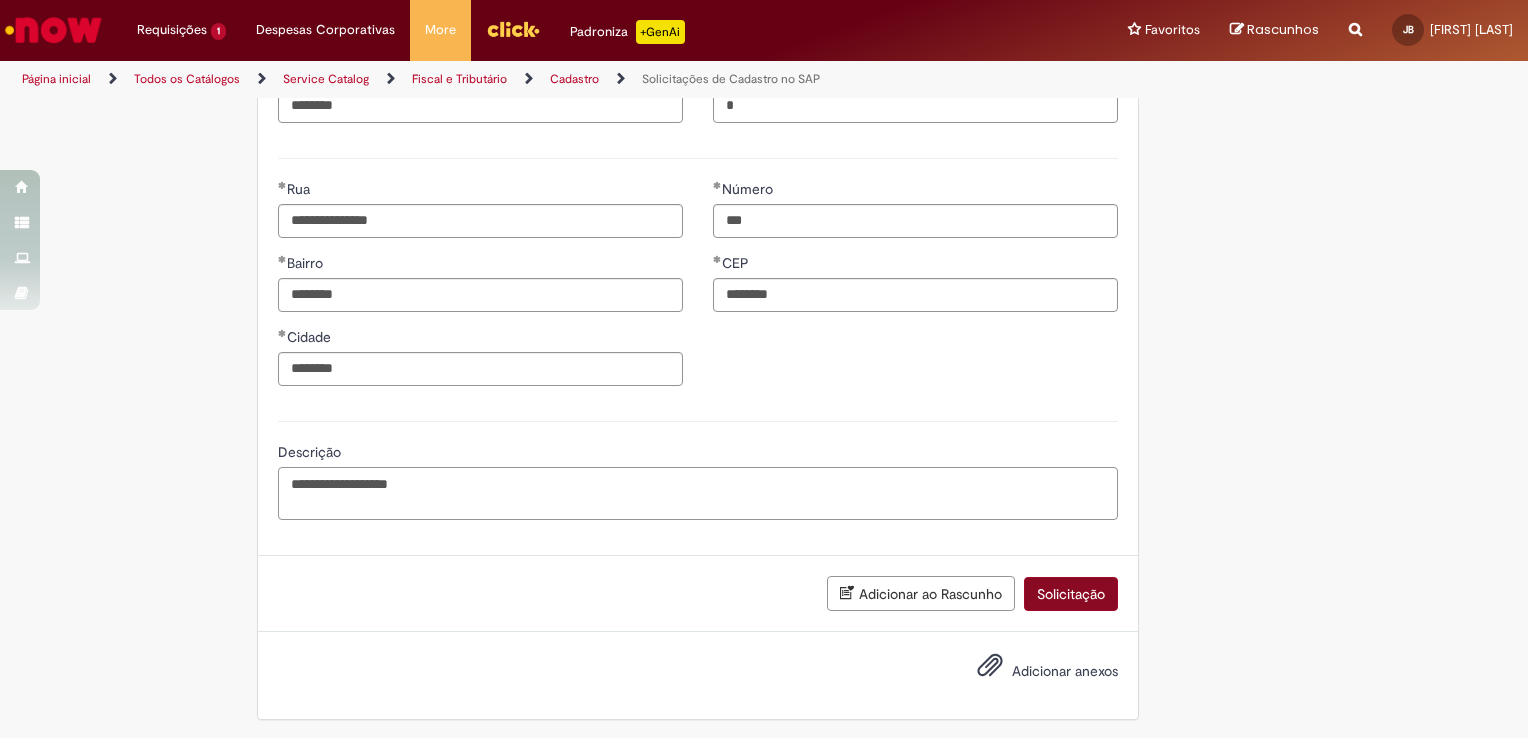 type on "**********" 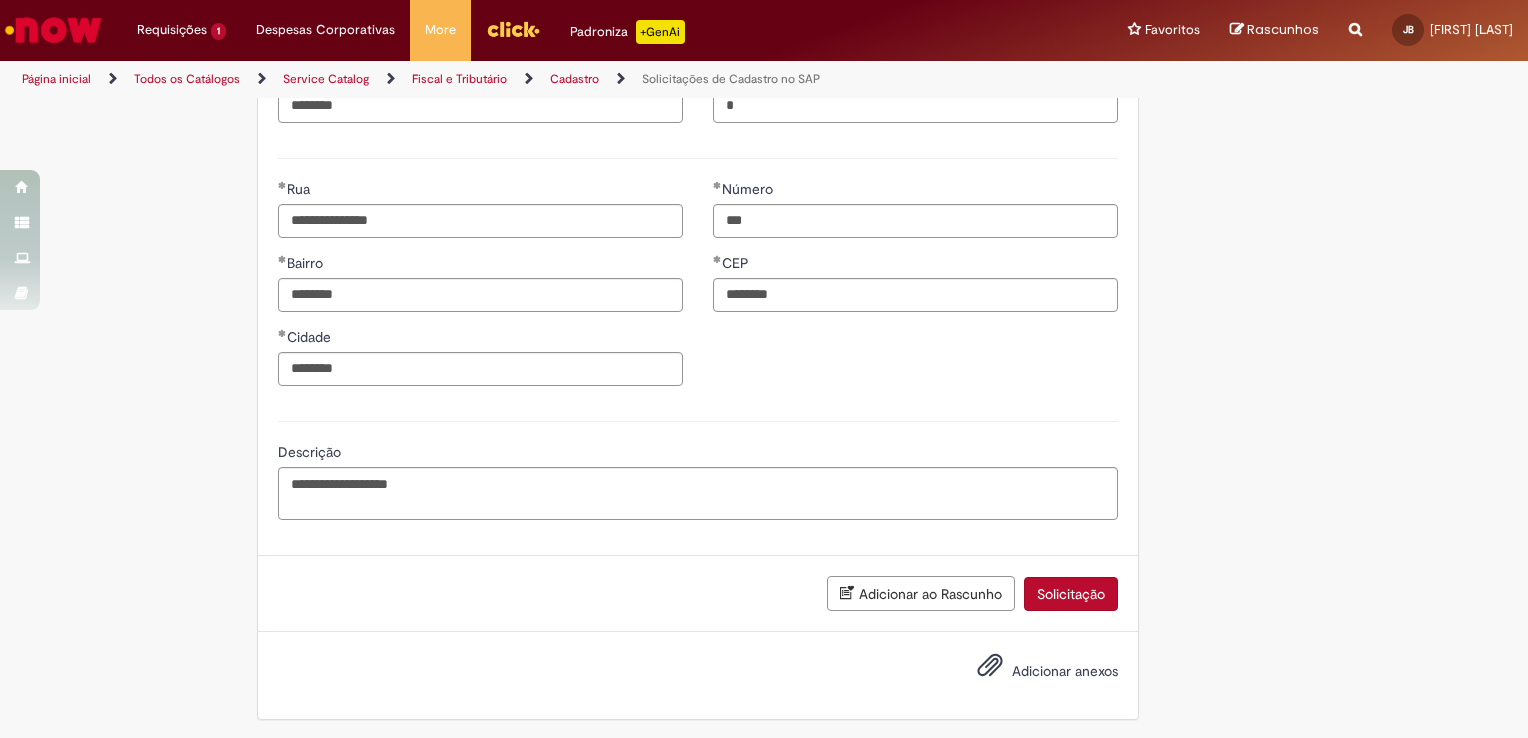 click on "Solicitação" at bounding box center (1071, 594) 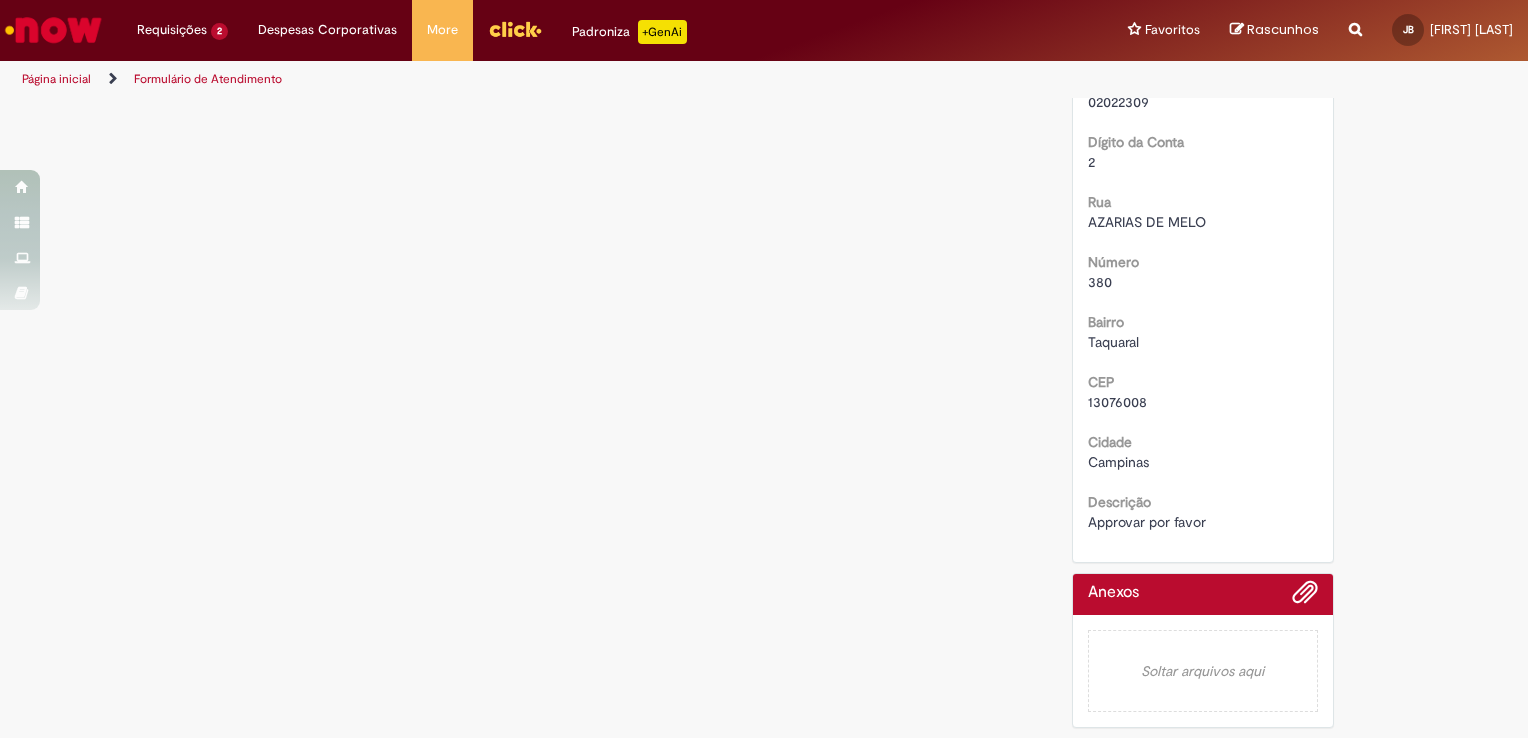 scroll, scrollTop: 0, scrollLeft: 0, axis: both 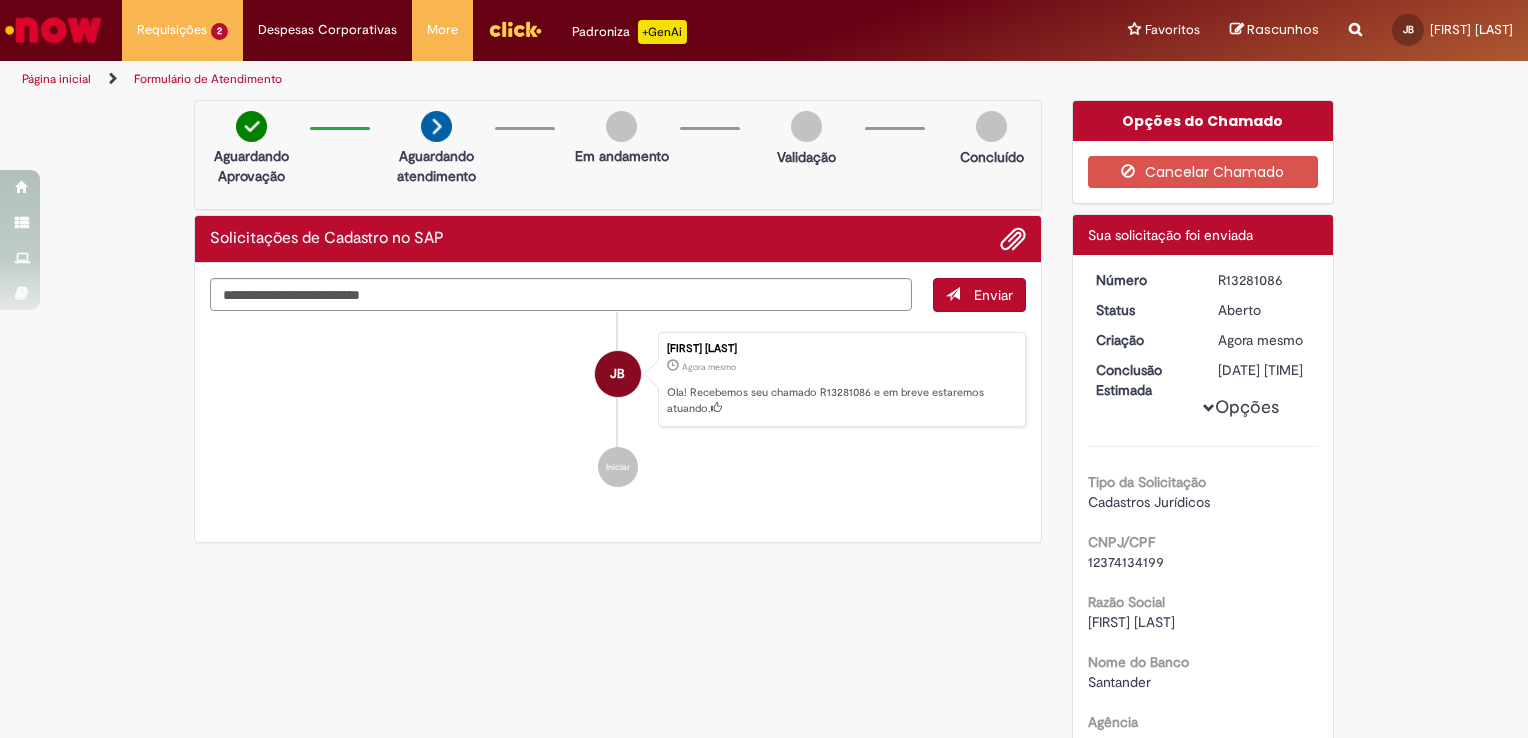 click on "Verificar Código de Barras
Aguardando Aprovação
Aguardando atendimento
Em andamento
Validação
Concluído
Solicitações de Cadastro no SAP
Enviar
JB
[FIRST] [LAST]
Agora mesmo Agora mesmo
Ola! Recebemos seu chamado R13281086 e em breve estaremos atuando.
Iniciar
Opções do Chamado" at bounding box center (764, 799) 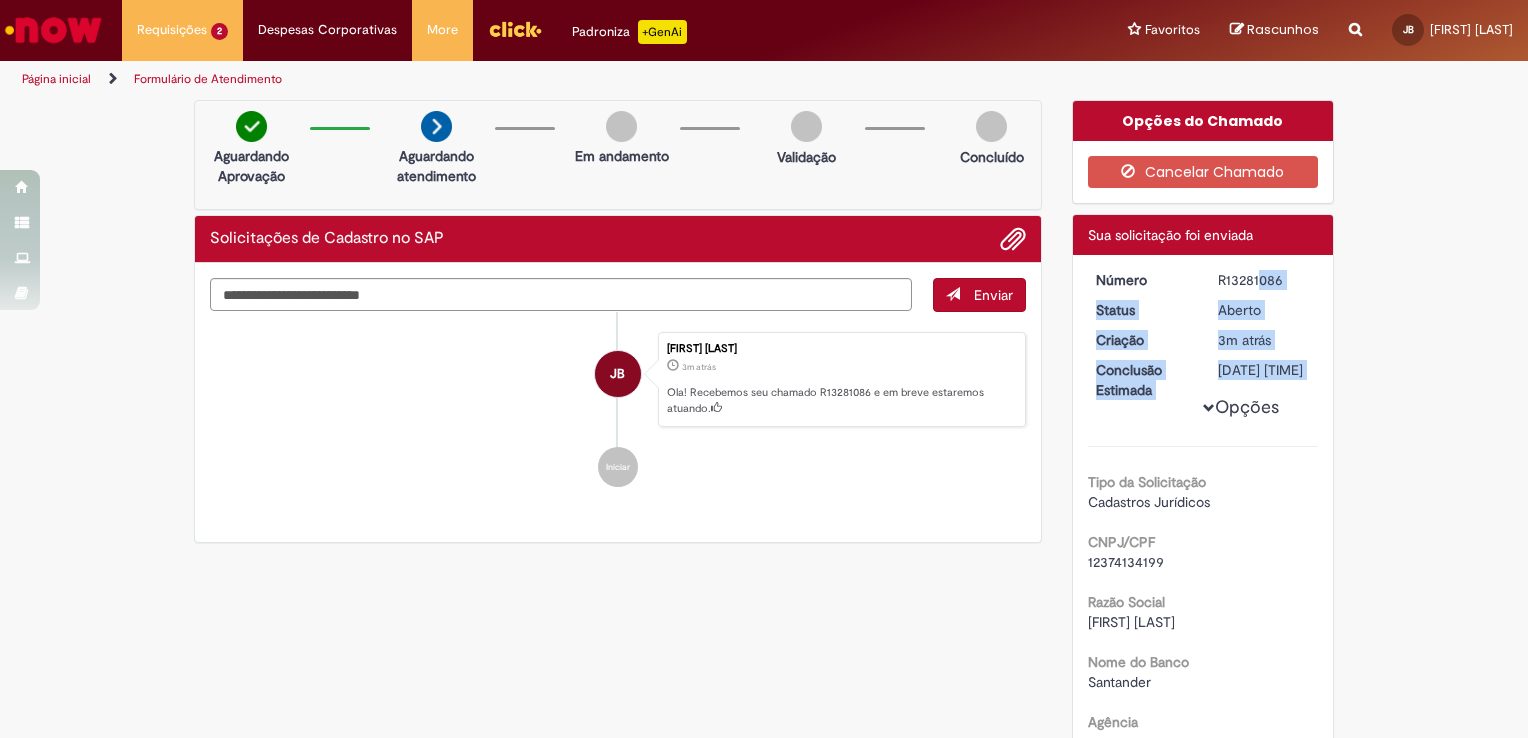 drag, startPoint x: 1208, startPoint y: 278, endPoint x: 1331, endPoint y: 319, distance: 129.65338 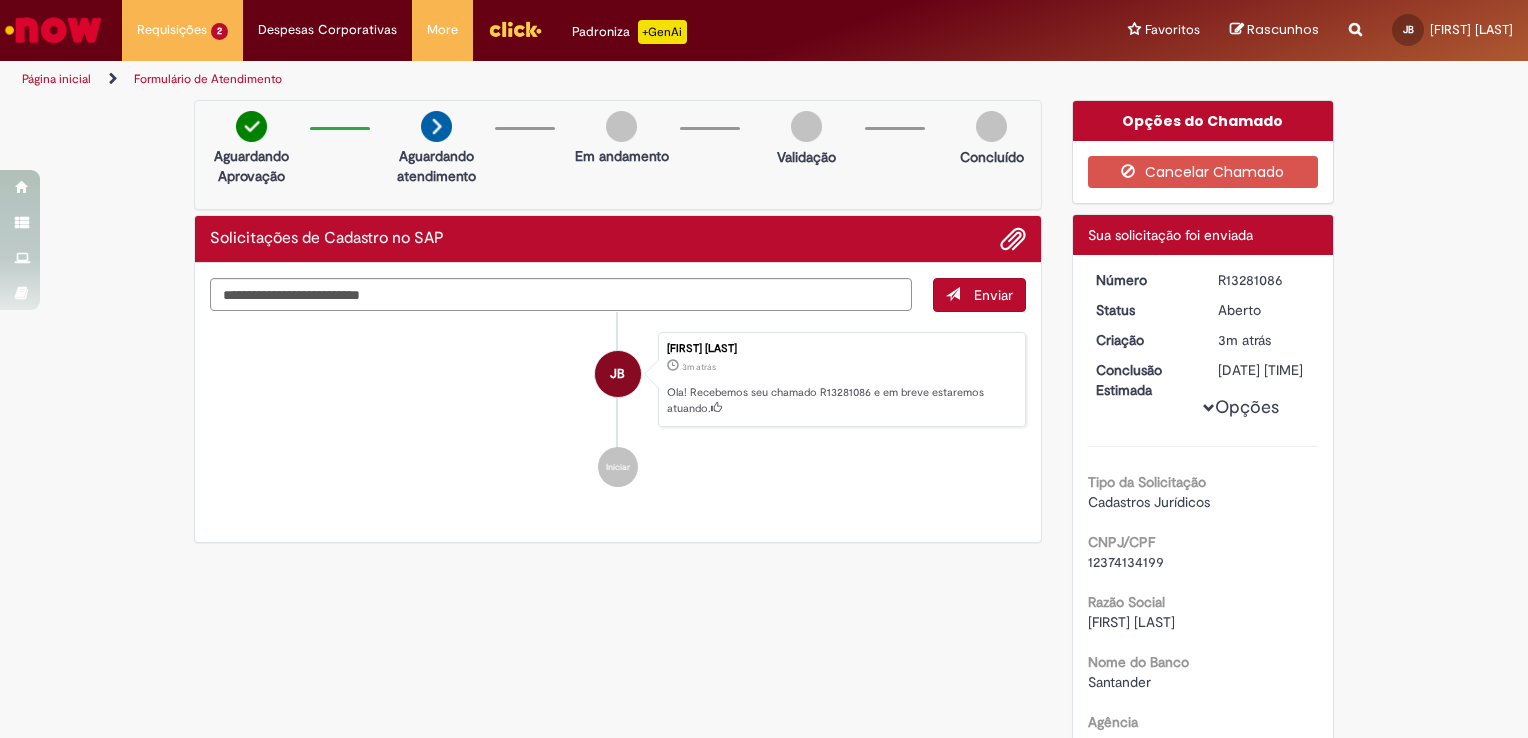 drag, startPoint x: 1219, startPoint y: 275, endPoint x: 1276, endPoint y: 278, distance: 57.07889 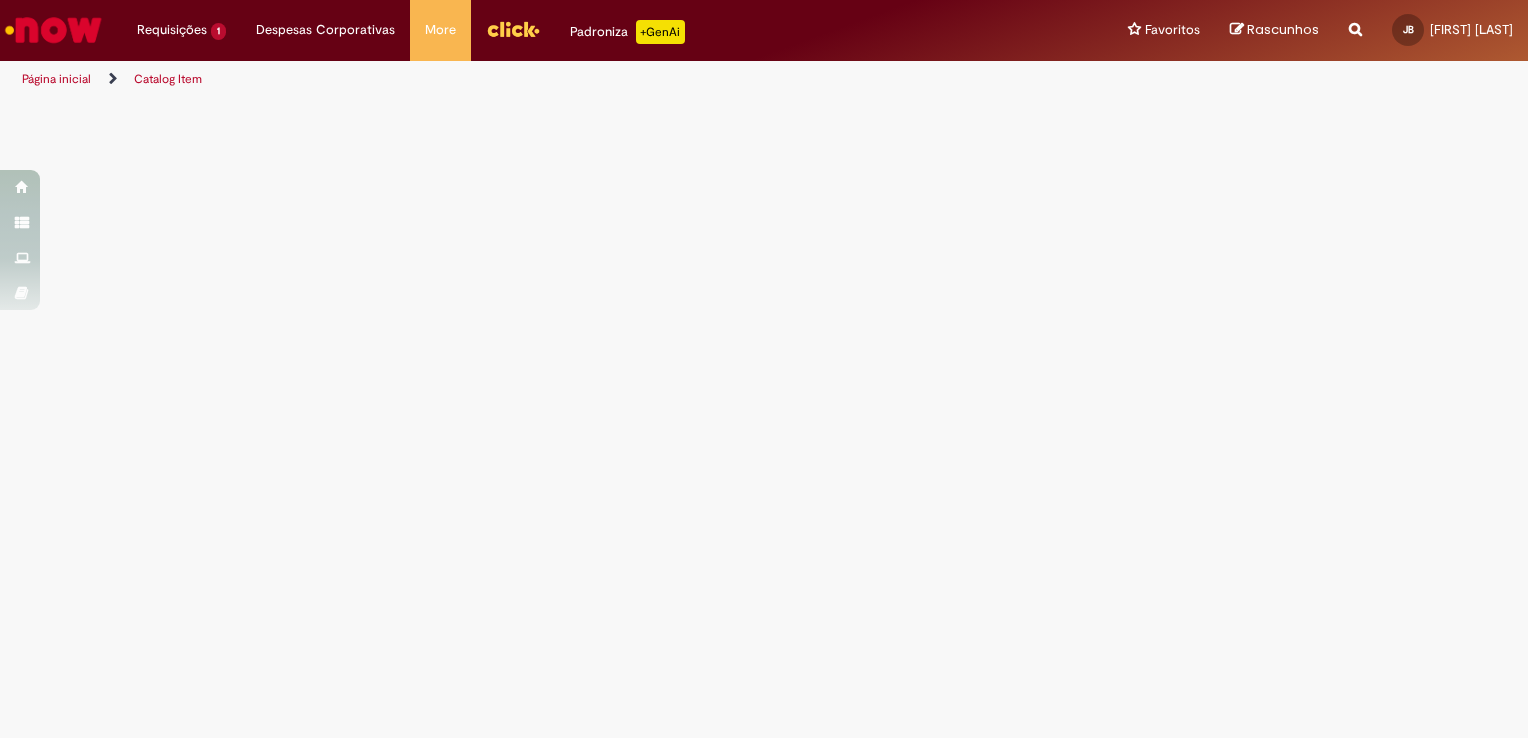 scroll, scrollTop: 0, scrollLeft: 0, axis: both 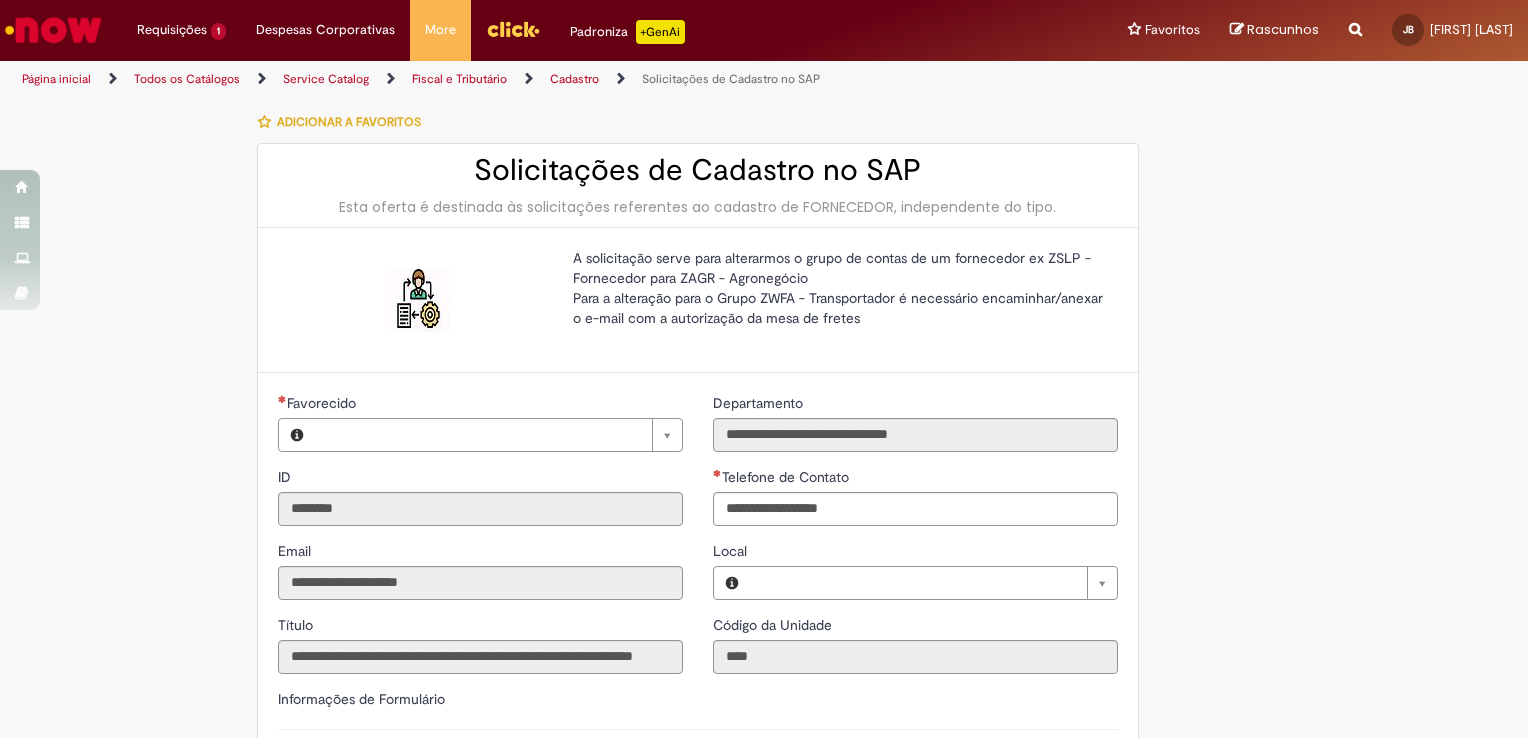 type on "**********" 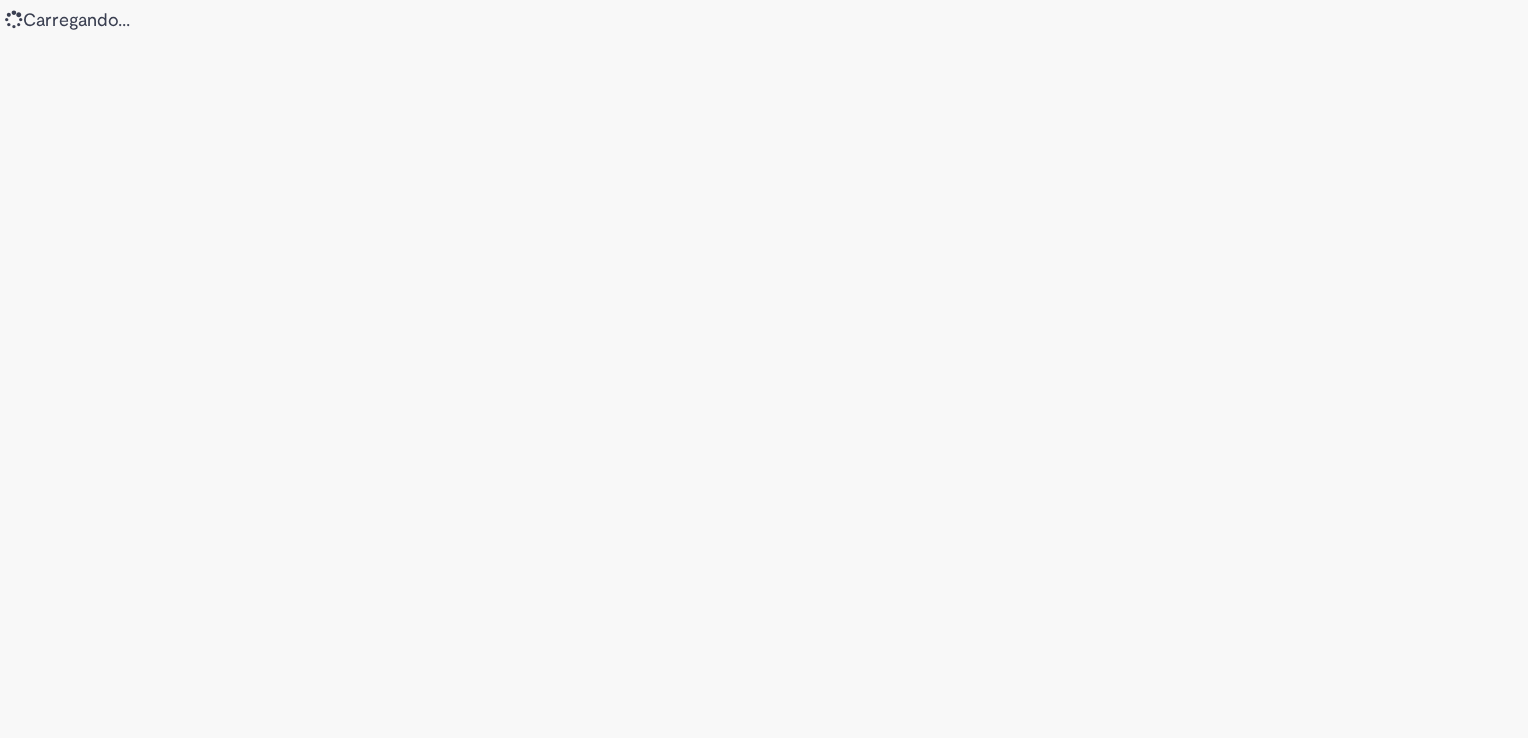 scroll, scrollTop: 0, scrollLeft: 0, axis: both 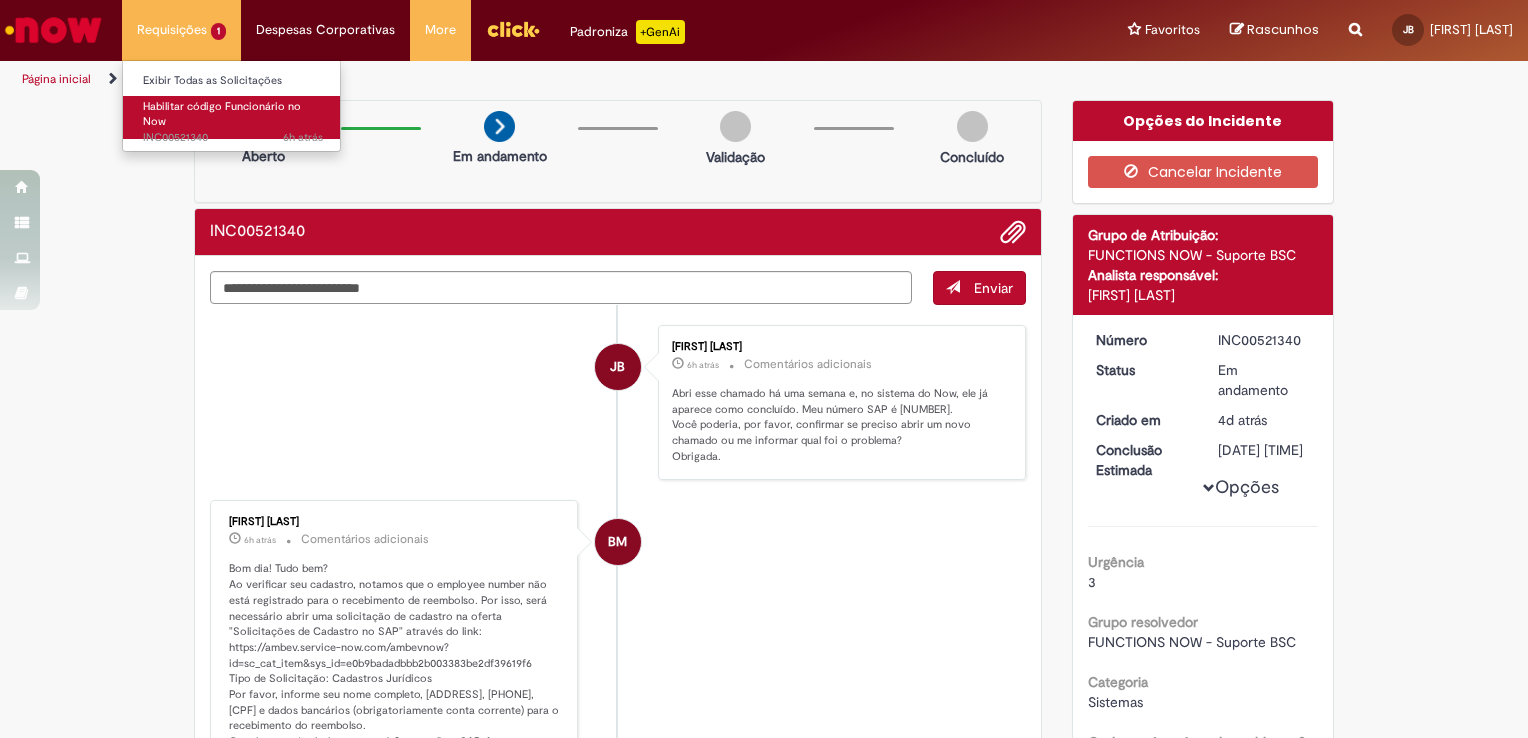 click on "Habilitar código Funcionário no Now" at bounding box center (222, 114) 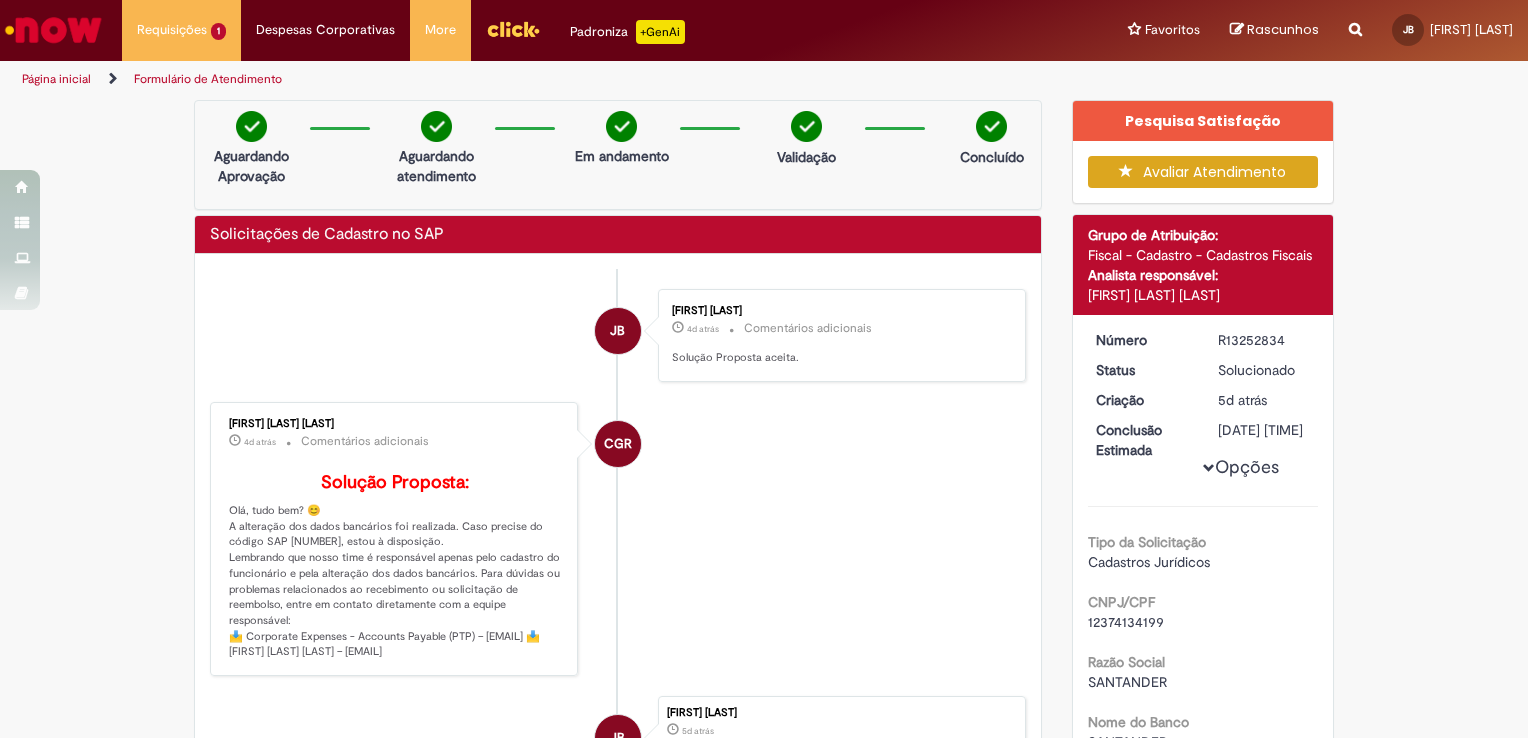 scroll, scrollTop: 0, scrollLeft: 0, axis: both 